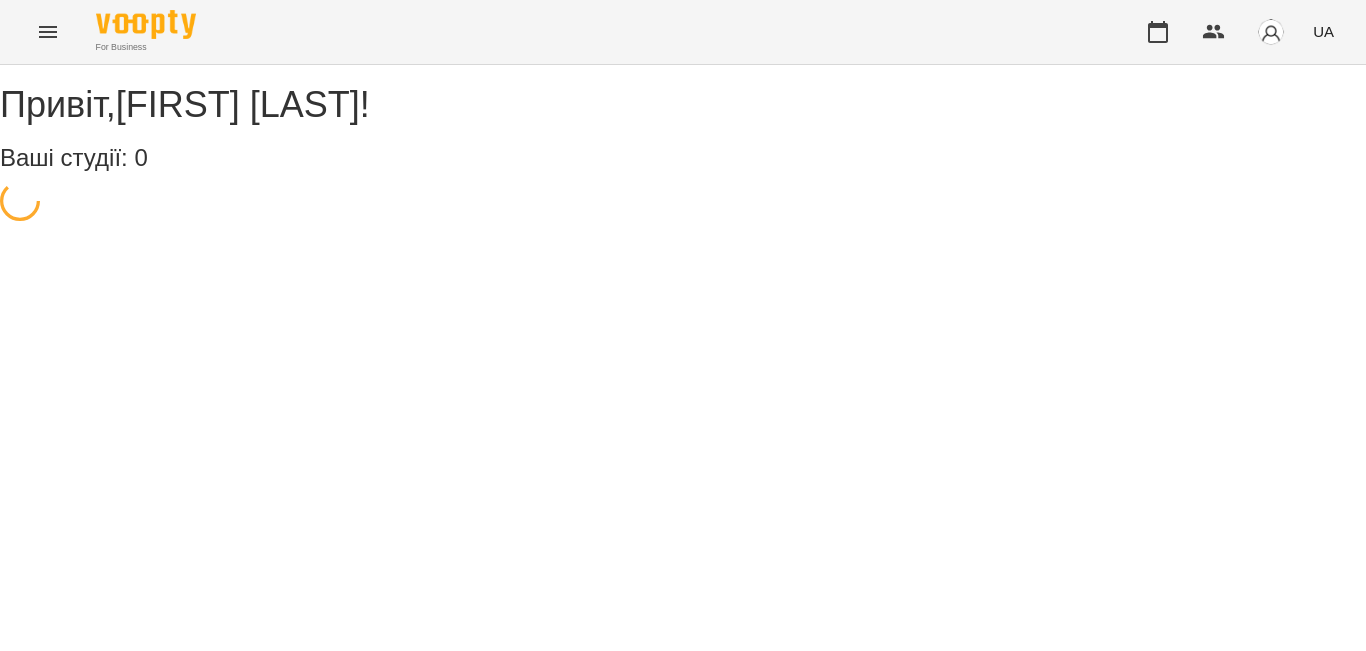 scroll, scrollTop: 0, scrollLeft: 0, axis: both 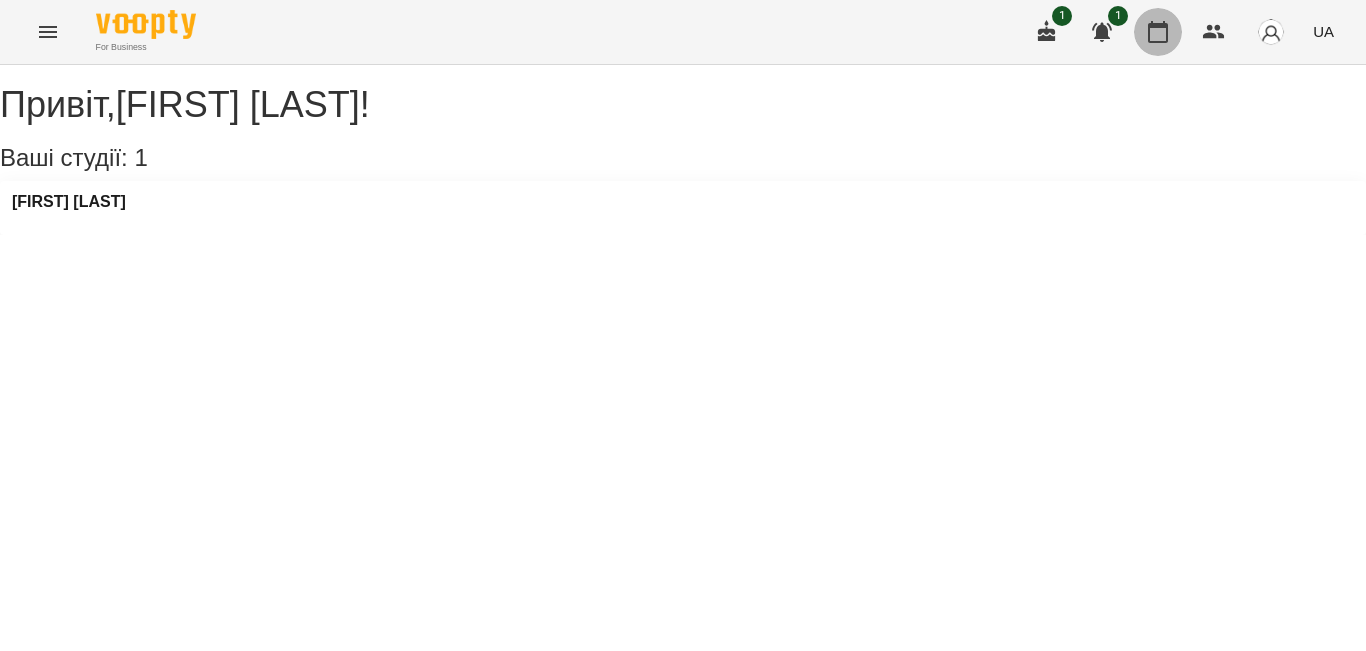 click 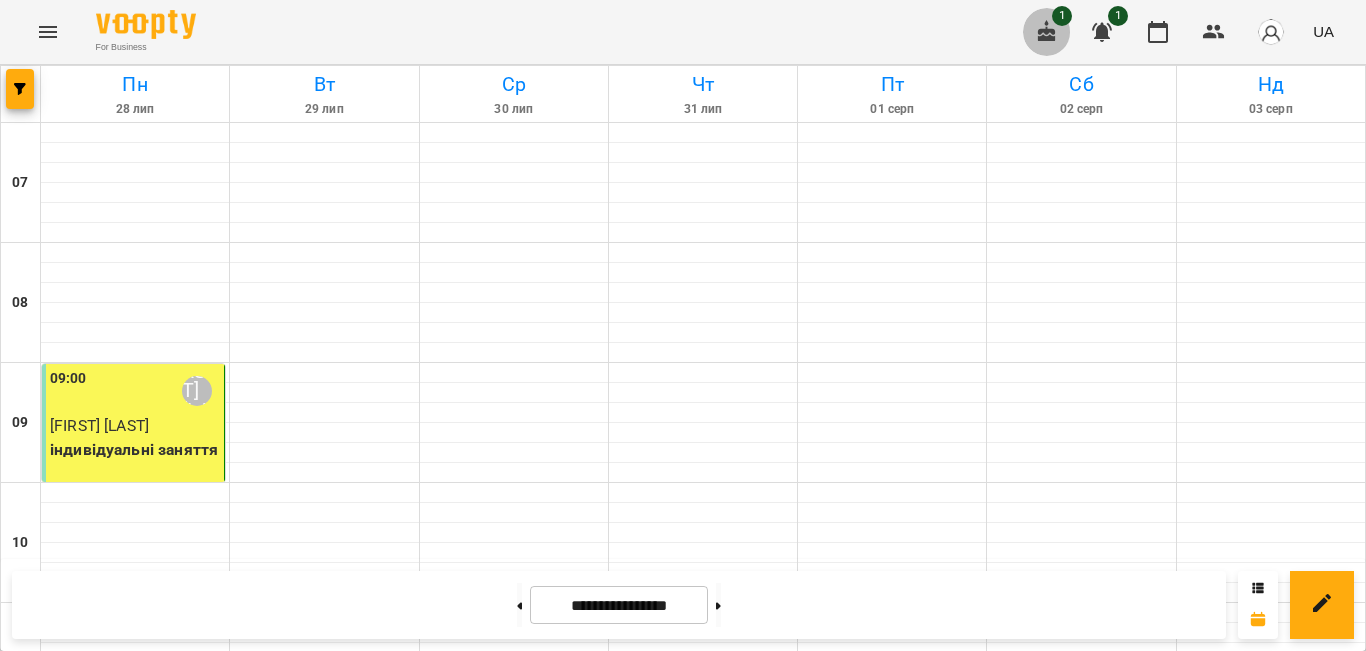 click 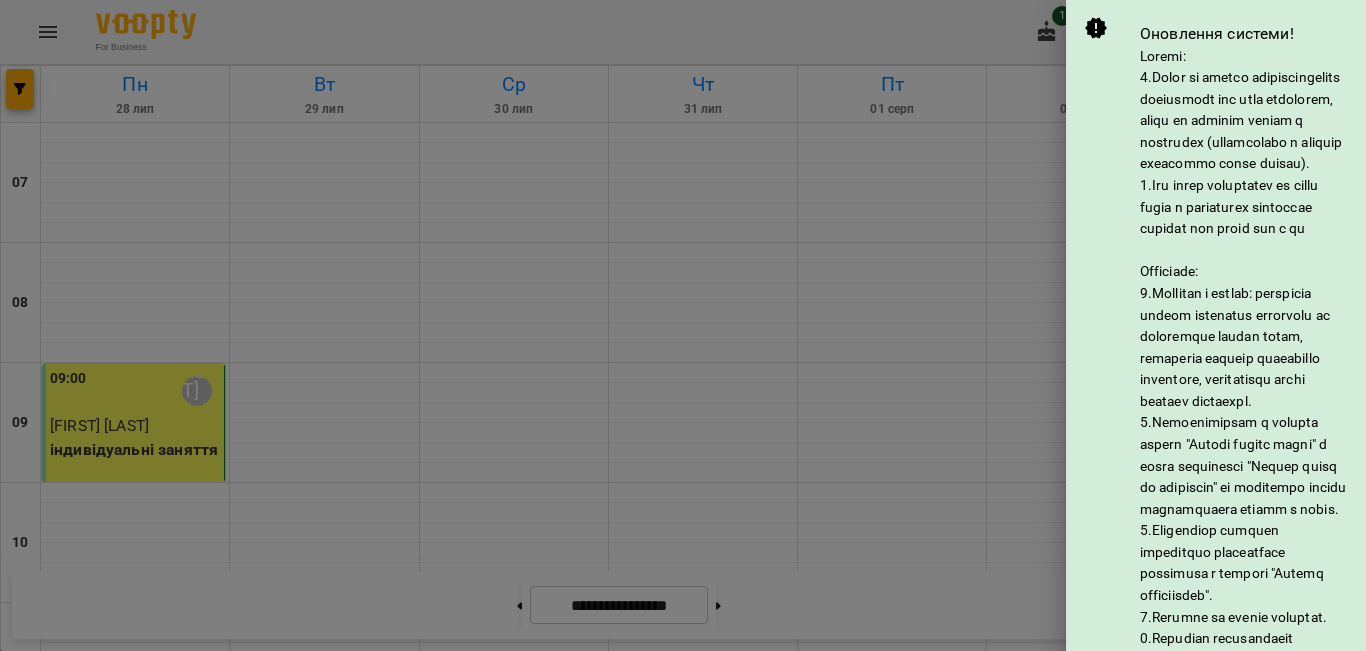 scroll, scrollTop: 285, scrollLeft: 0, axis: vertical 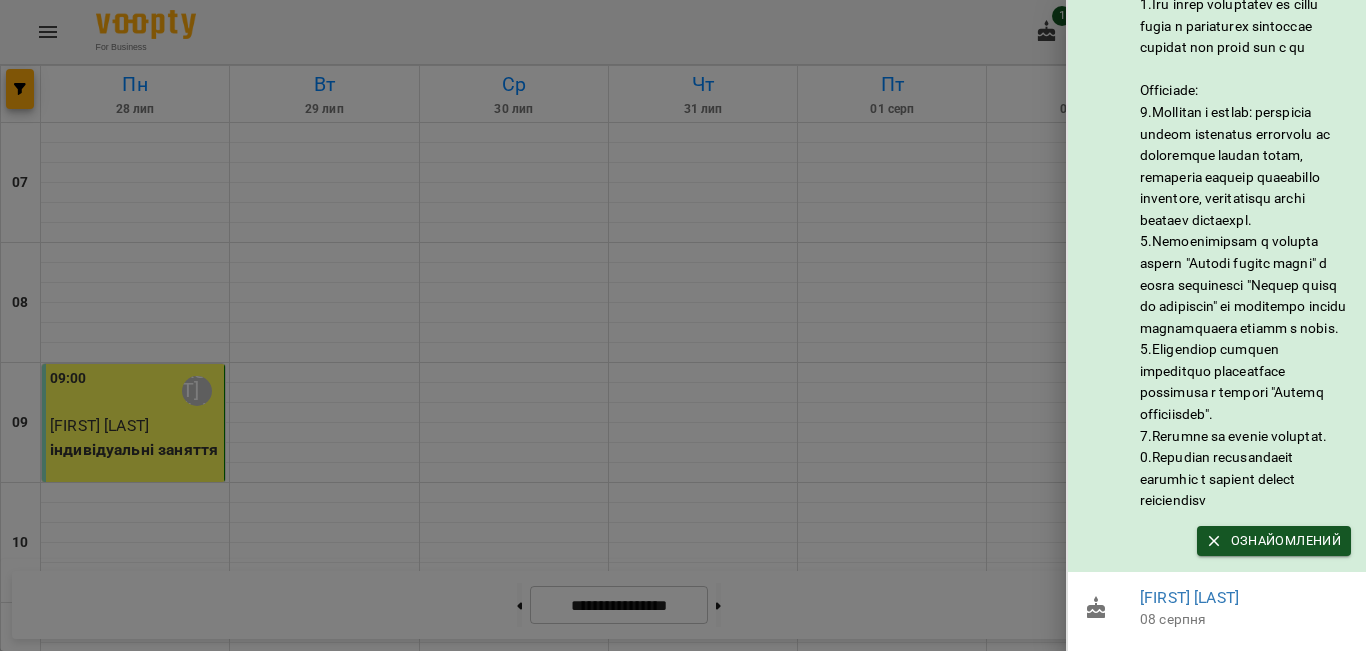click at bounding box center [683, 325] 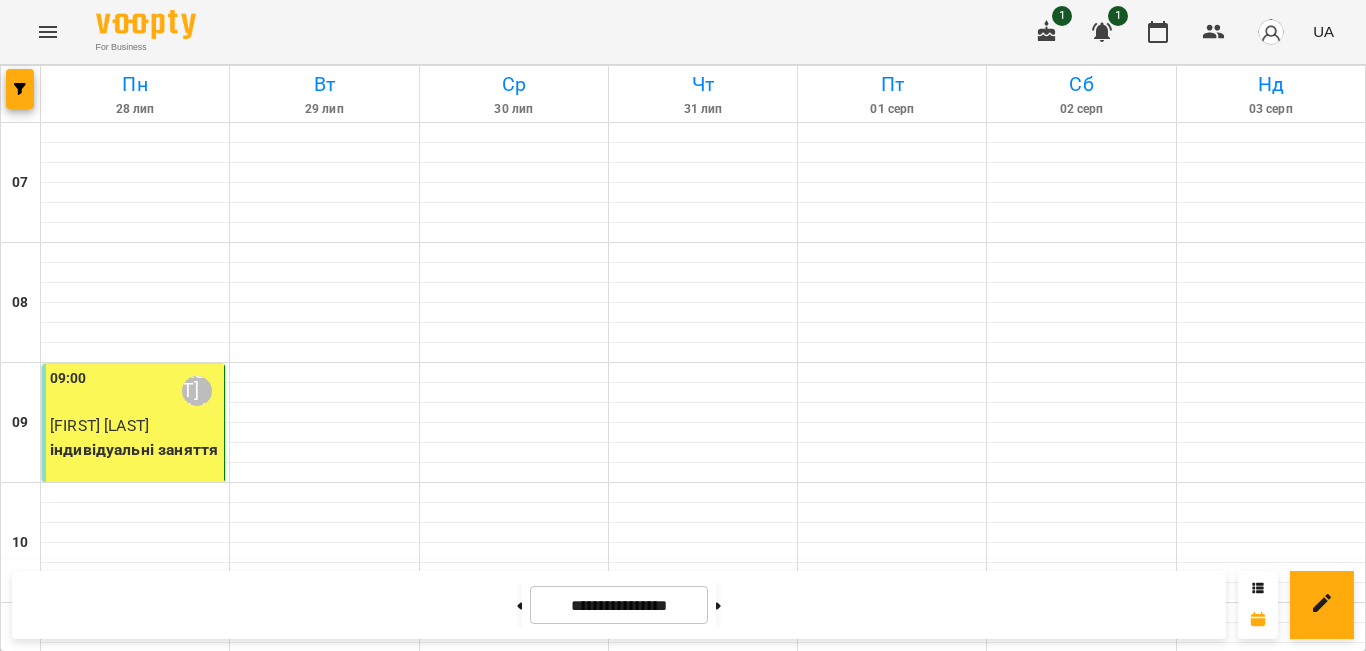 scroll, scrollTop: 681, scrollLeft: 0, axis: vertical 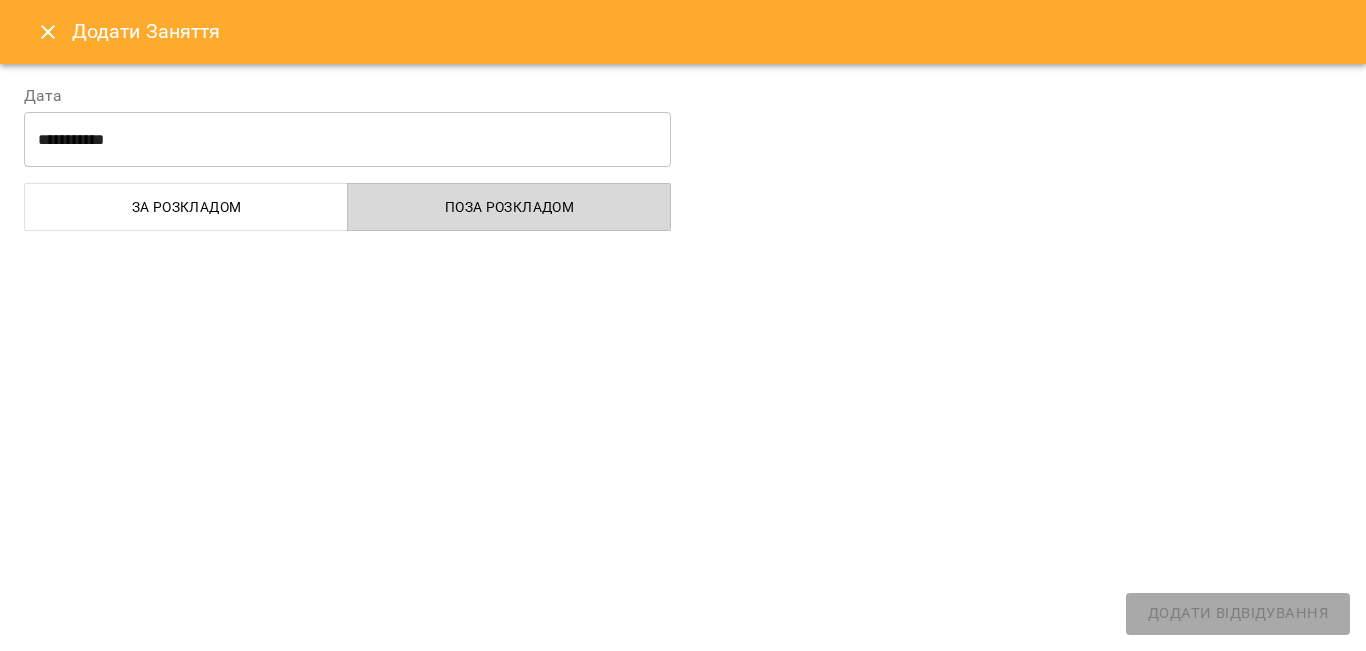 select on "**********" 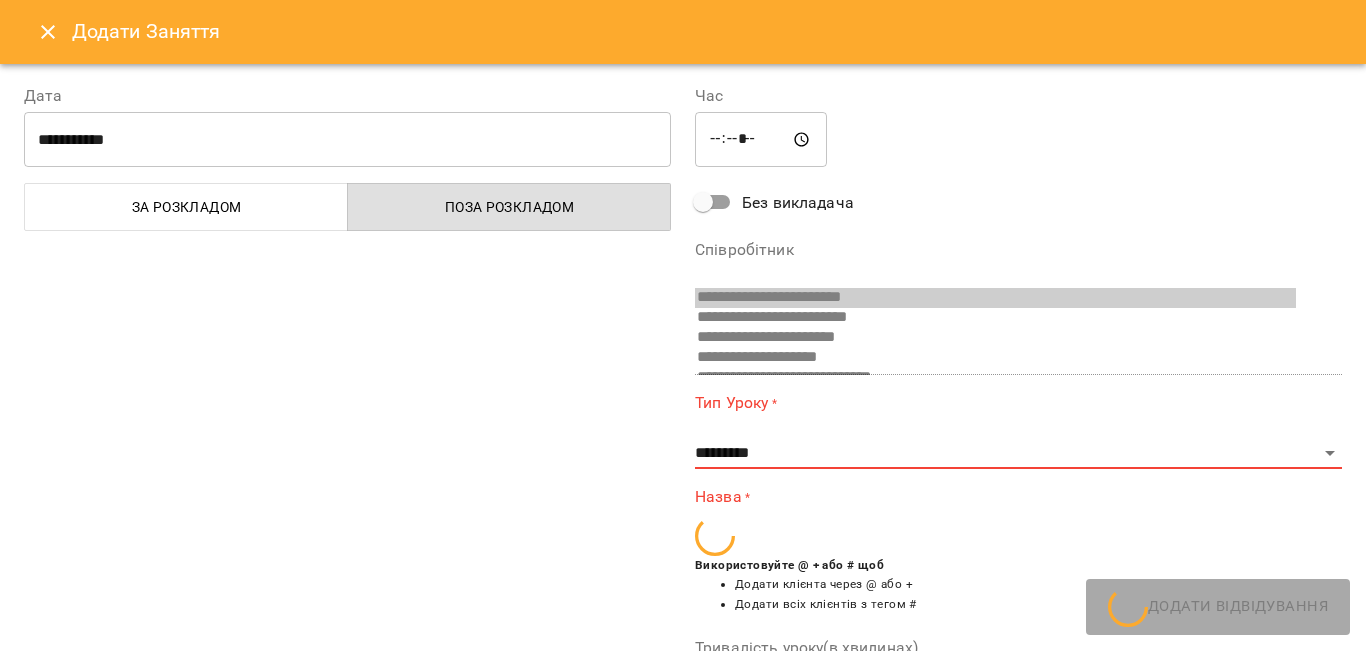 scroll, scrollTop: 553, scrollLeft: 0, axis: vertical 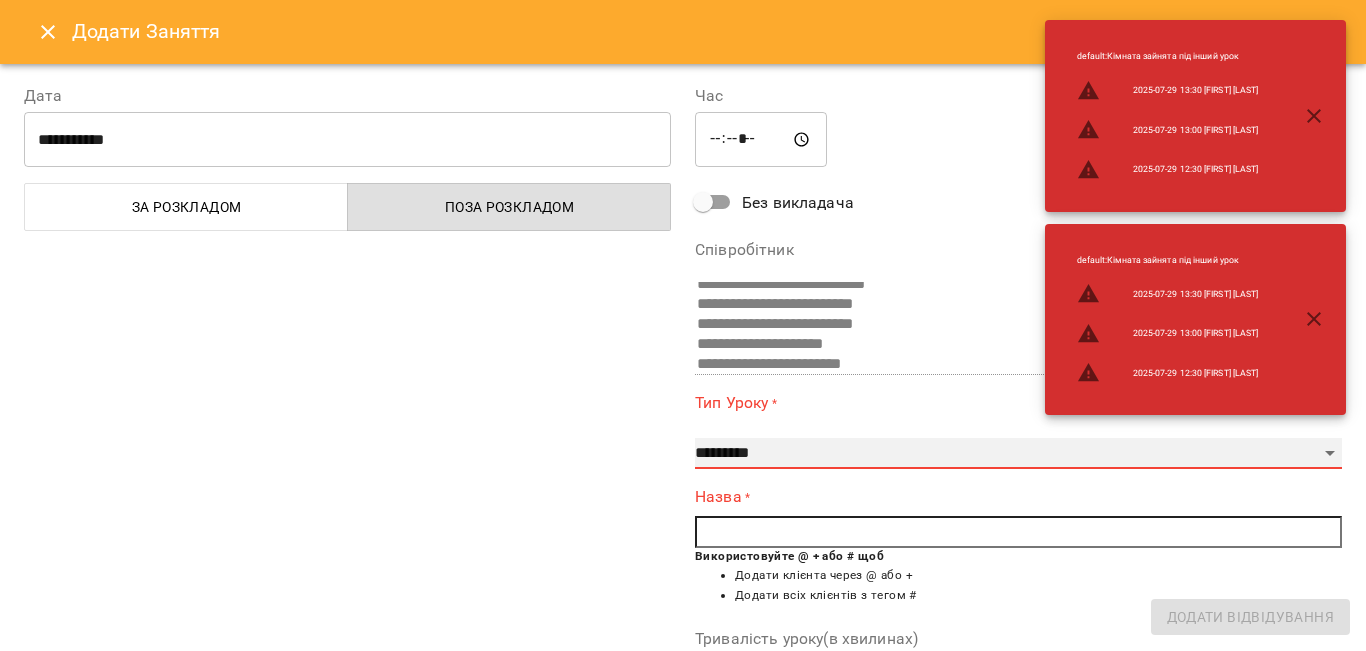 click on "**********" at bounding box center (1018, 454) 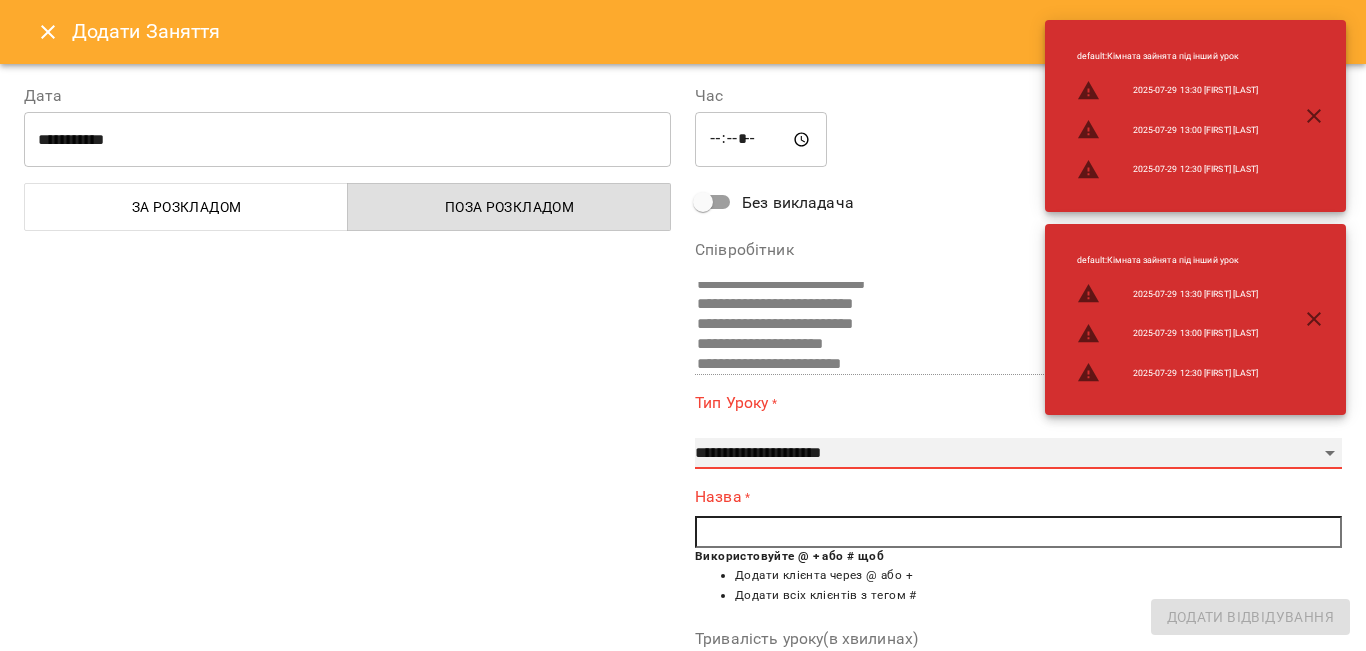 click on "**********" at bounding box center (1018, 454) 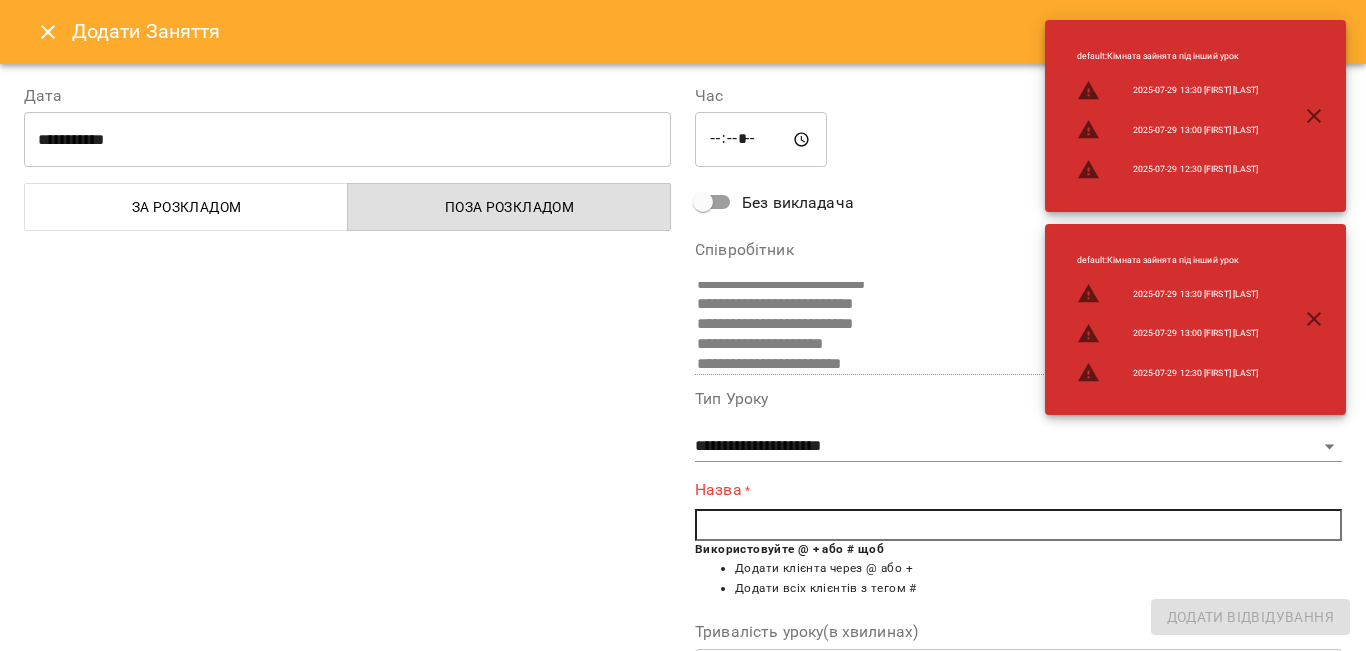 click at bounding box center [1018, 525] 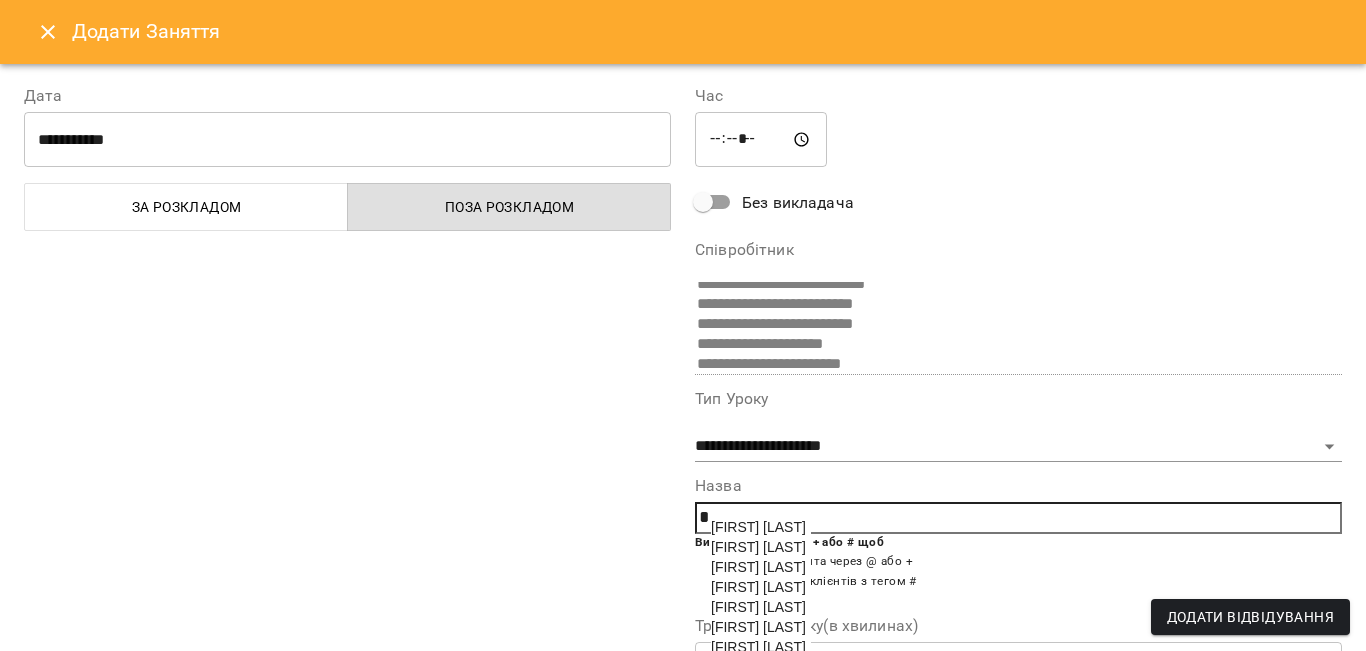 scroll, scrollTop: 303, scrollLeft: 0, axis: vertical 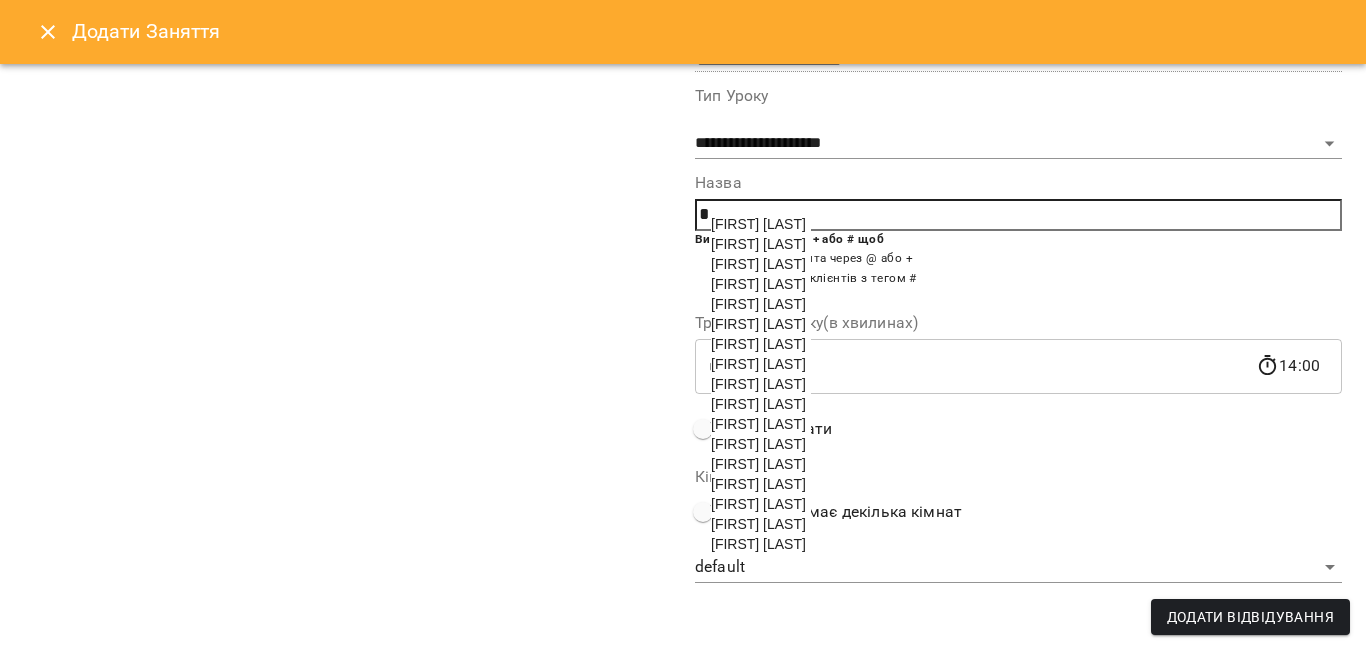 click on "[LAST] [FIRST] [PATRONYMIC]" at bounding box center (758, 524) 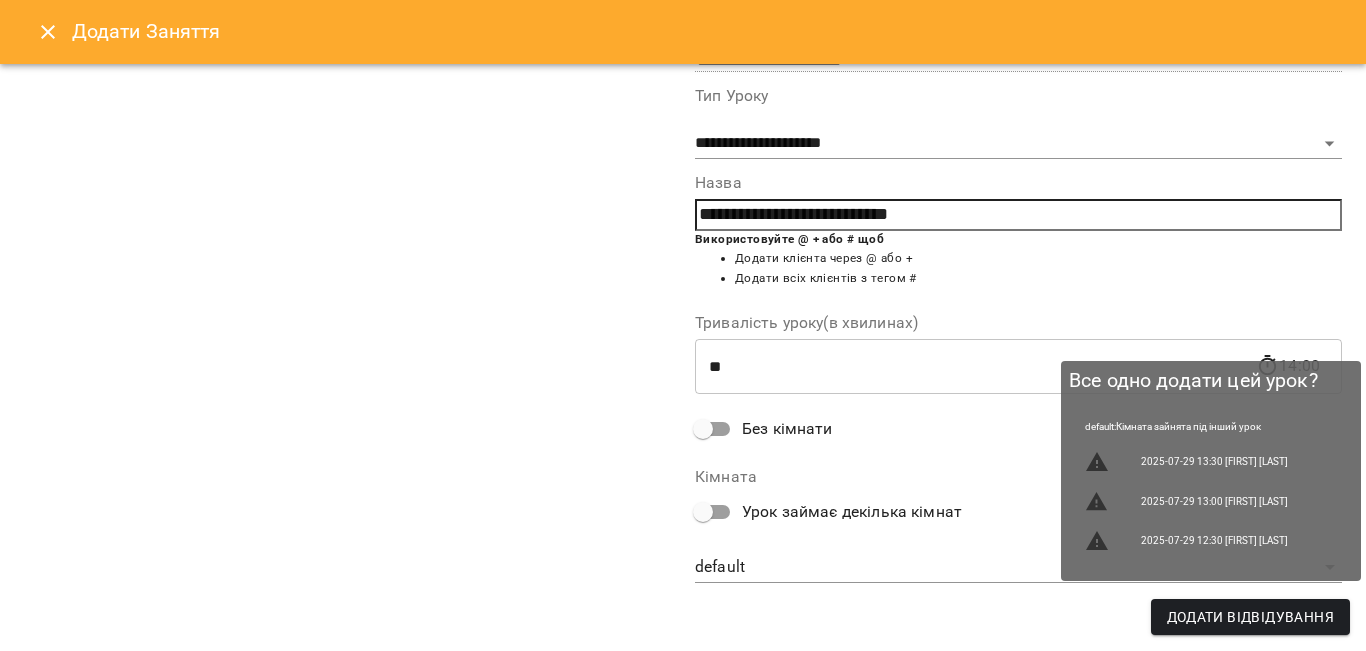 click on "Додати Відвідування" at bounding box center (1250, 617) 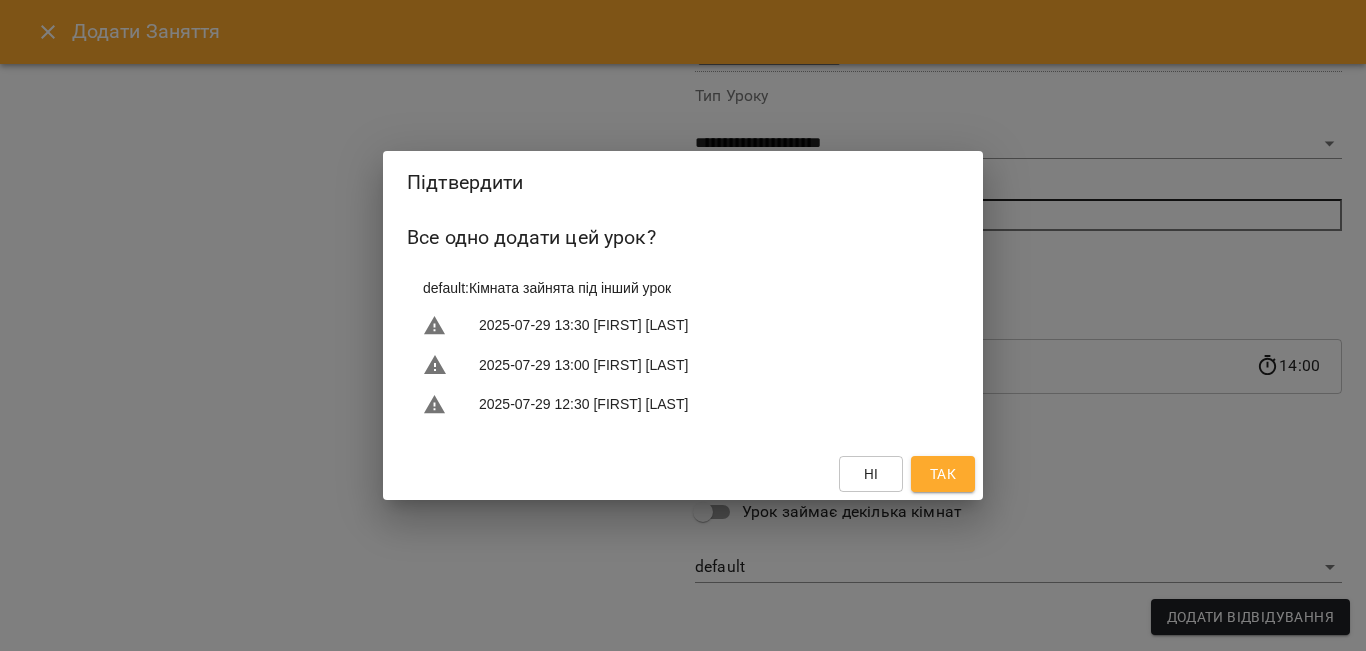 click on "Так" at bounding box center (943, 474) 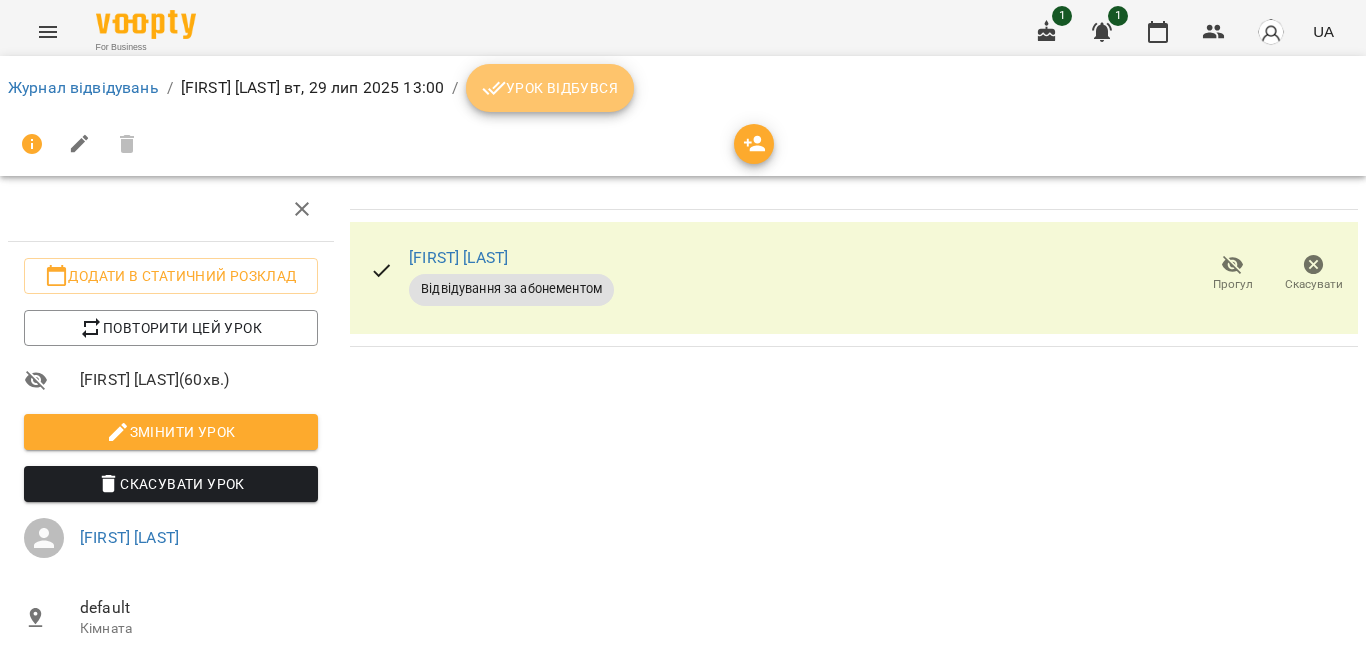 click on "Урок відбувся" at bounding box center (550, 88) 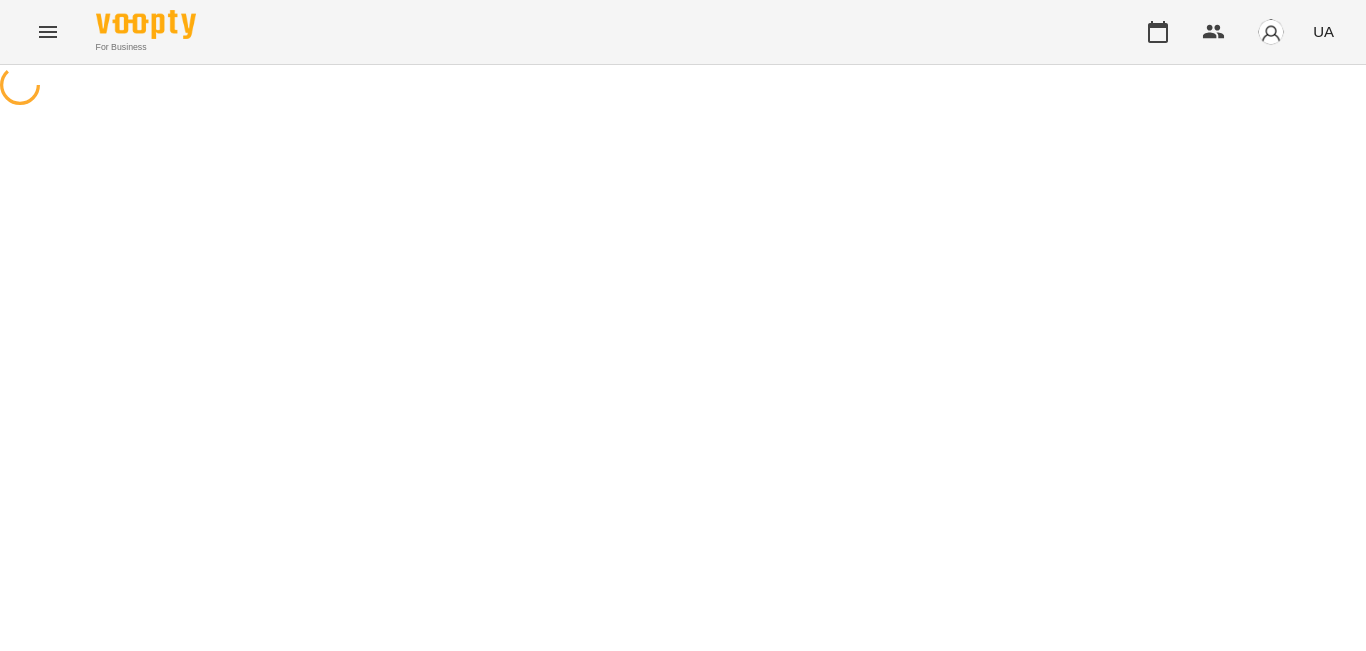 scroll, scrollTop: 0, scrollLeft: 0, axis: both 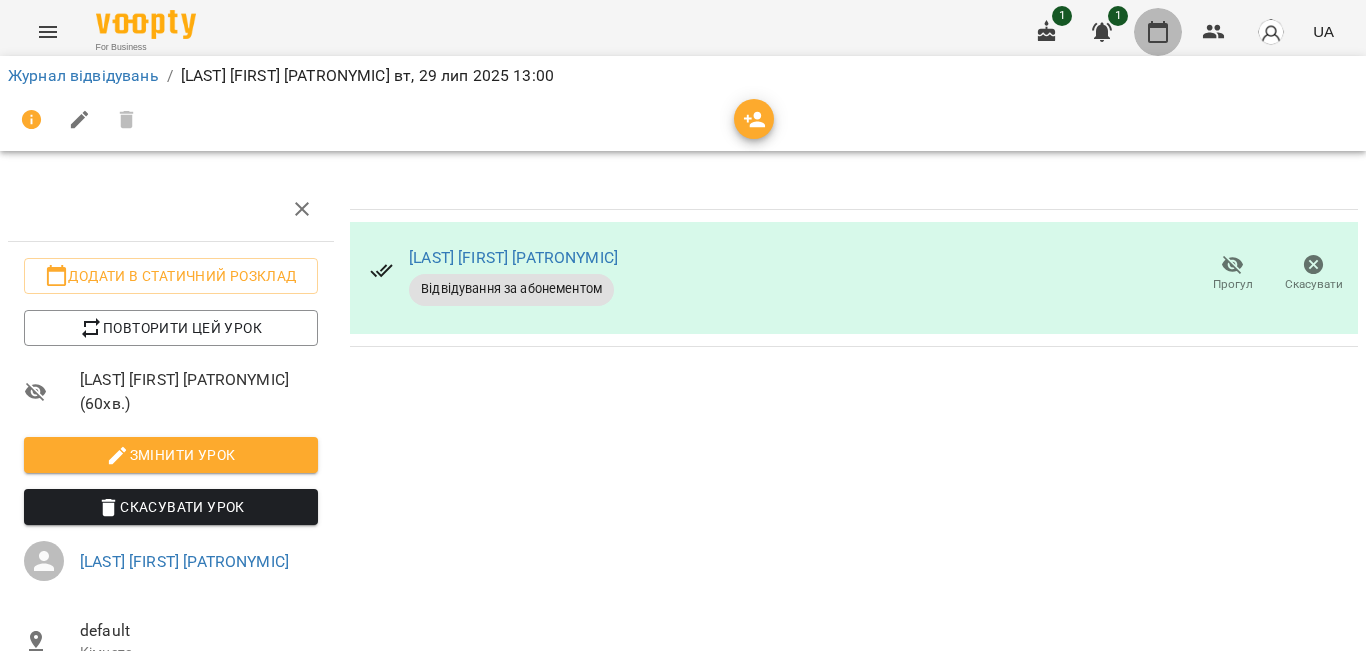 click 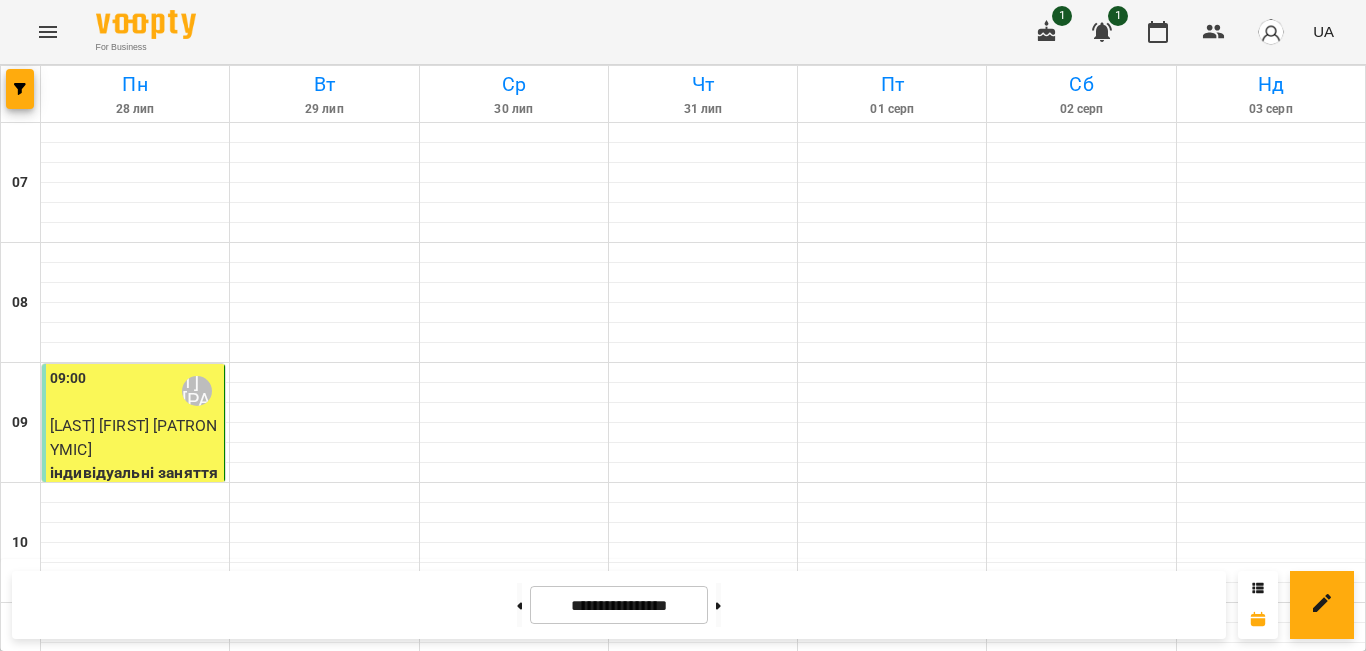 scroll, scrollTop: 940, scrollLeft: 0, axis: vertical 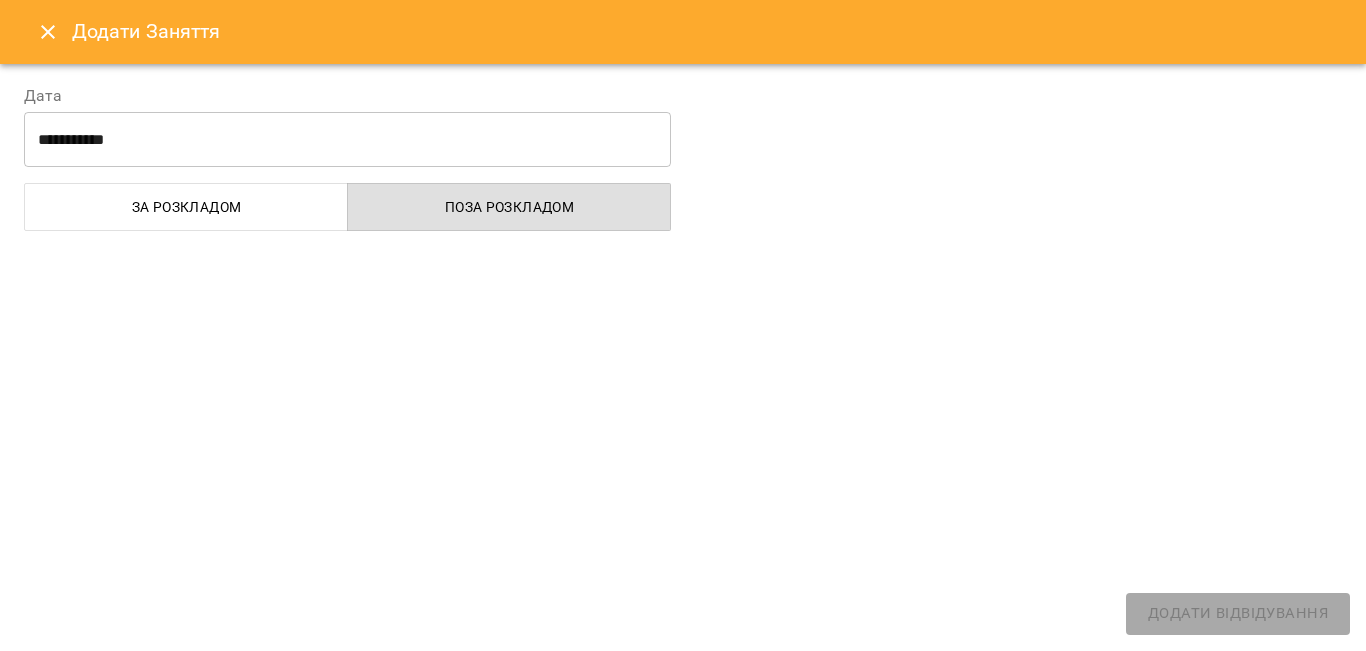 select on "**********" 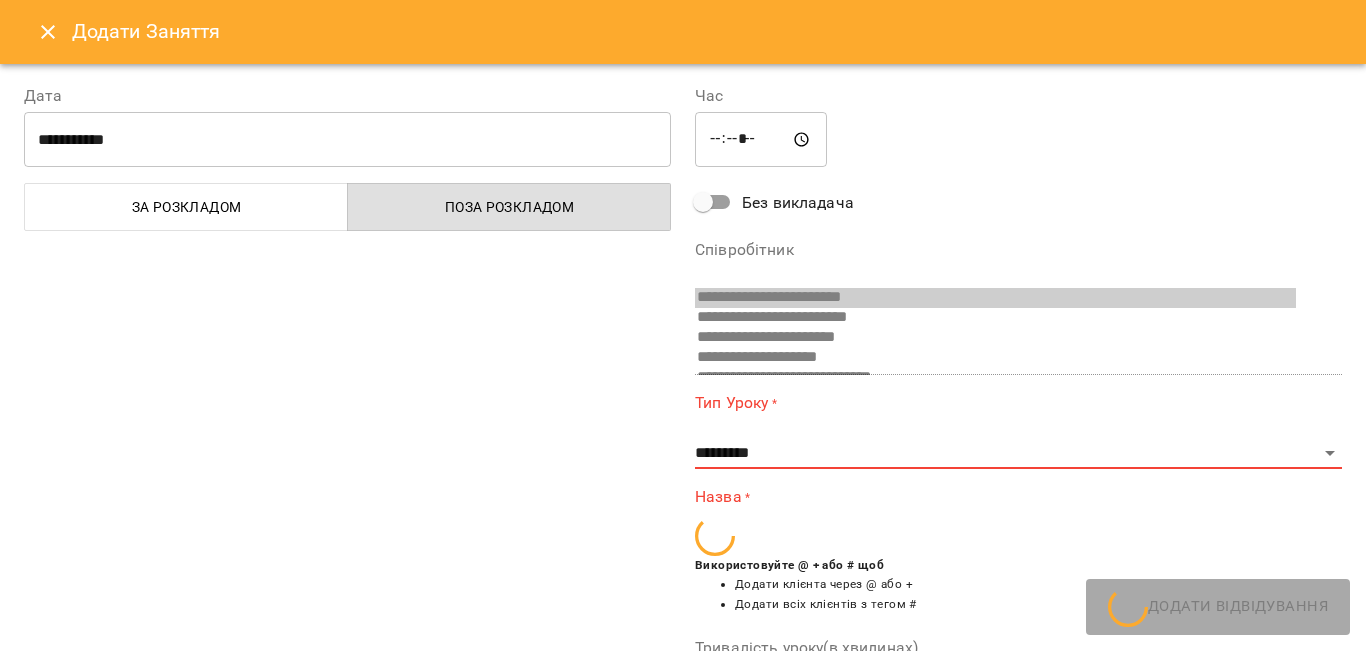scroll, scrollTop: 553, scrollLeft: 0, axis: vertical 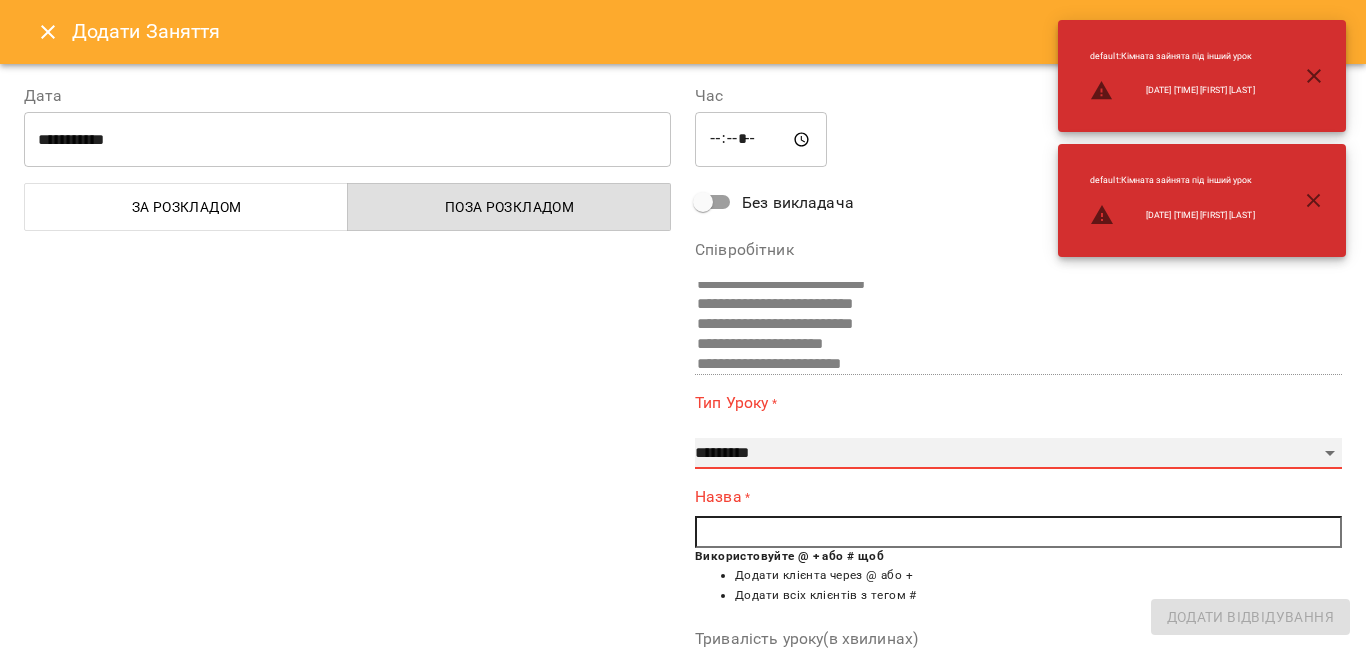 click on "**********" at bounding box center (1018, 454) 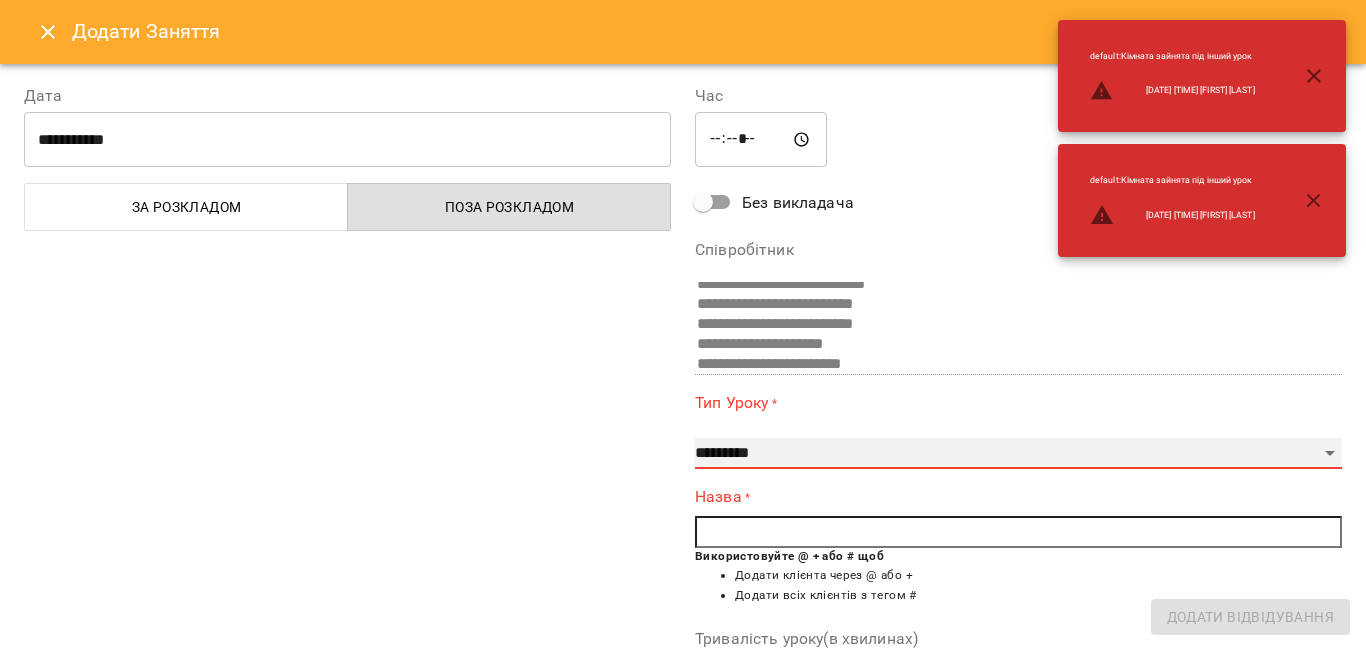 select on "**********" 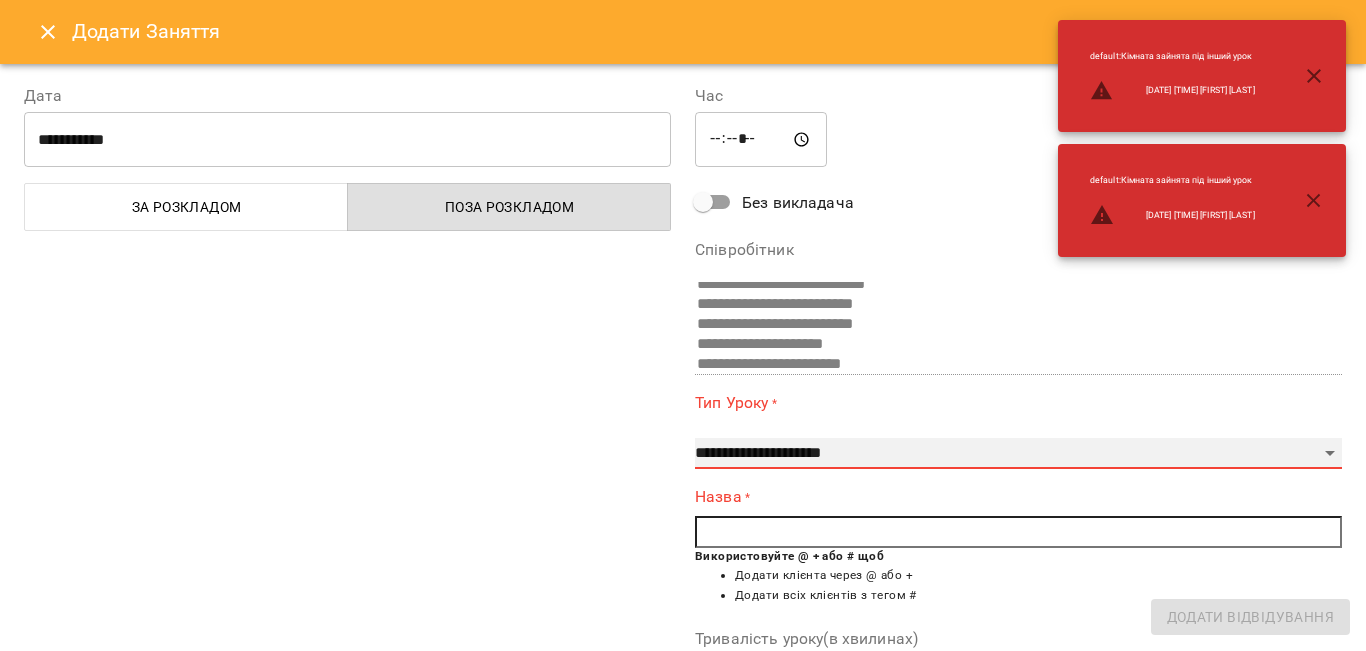 click on "**********" at bounding box center [1018, 454] 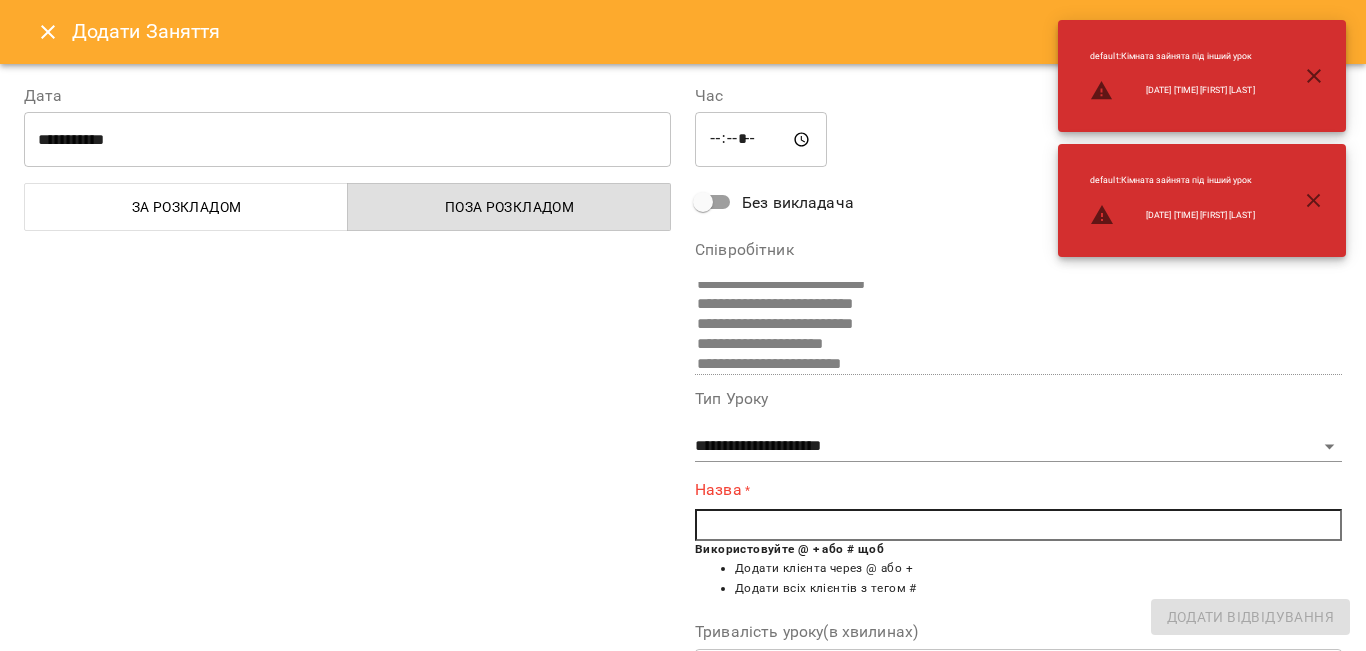 click at bounding box center (1018, 525) 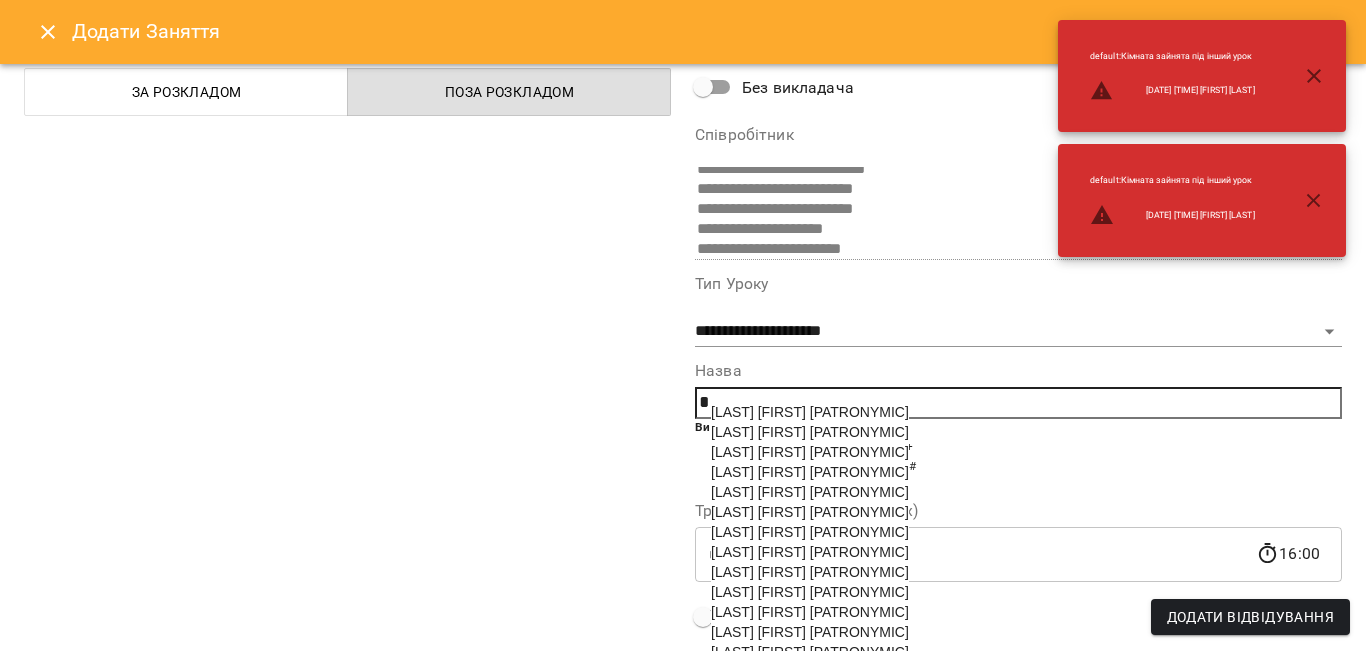 scroll, scrollTop: 303, scrollLeft: 0, axis: vertical 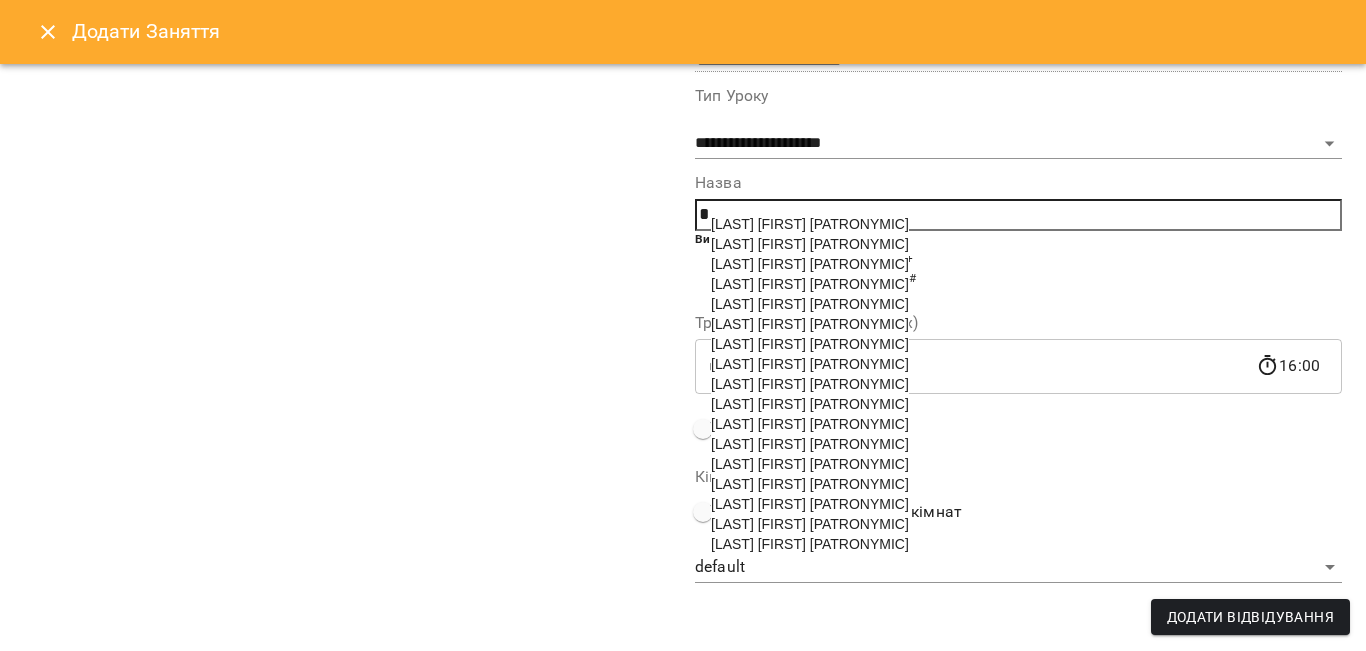 click on "[LAST] [FIRST] [PATRONYMIC]" at bounding box center (810, 304) 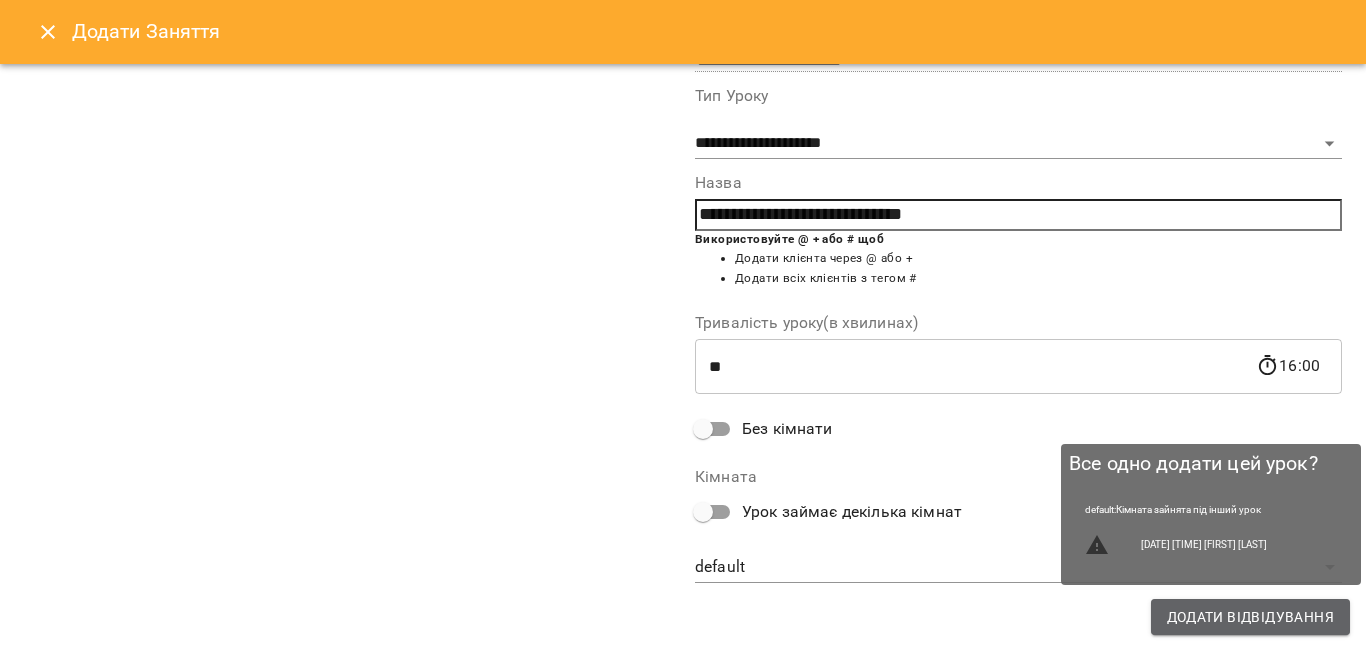 click on "Додати Відвідування" at bounding box center (1250, 617) 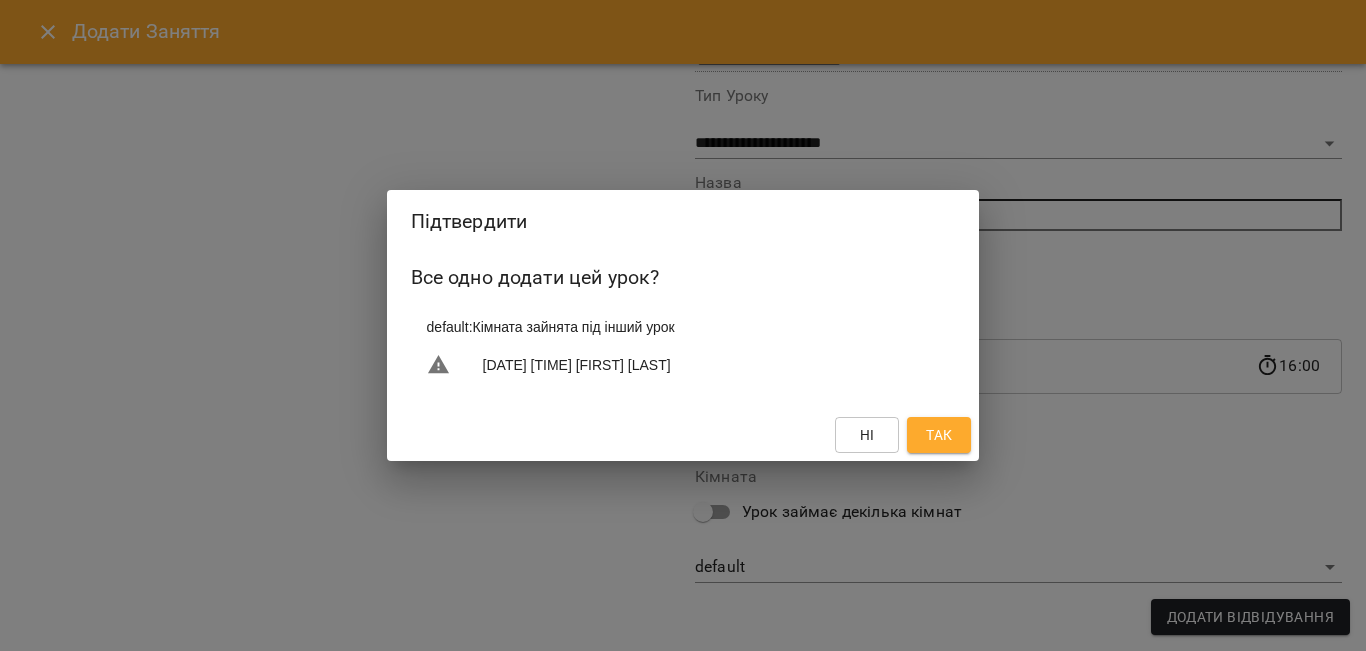 click on "Так" at bounding box center (939, 435) 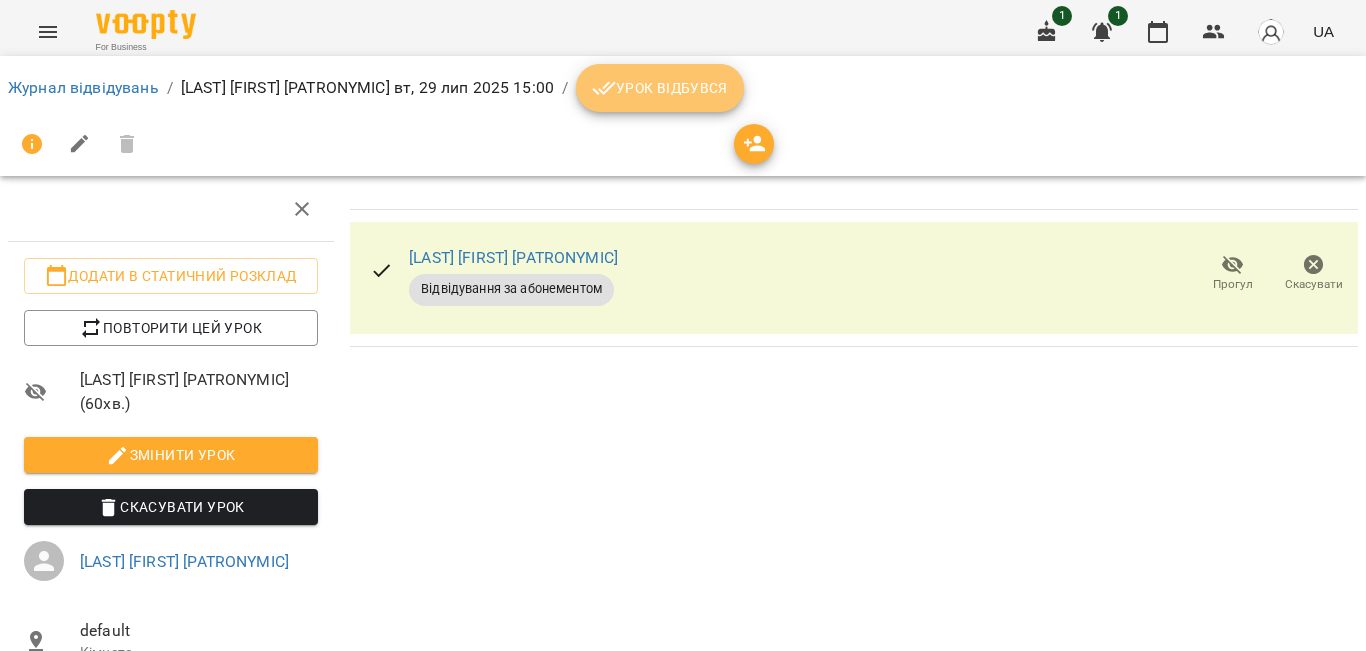 click on "Урок відбувся" at bounding box center (660, 88) 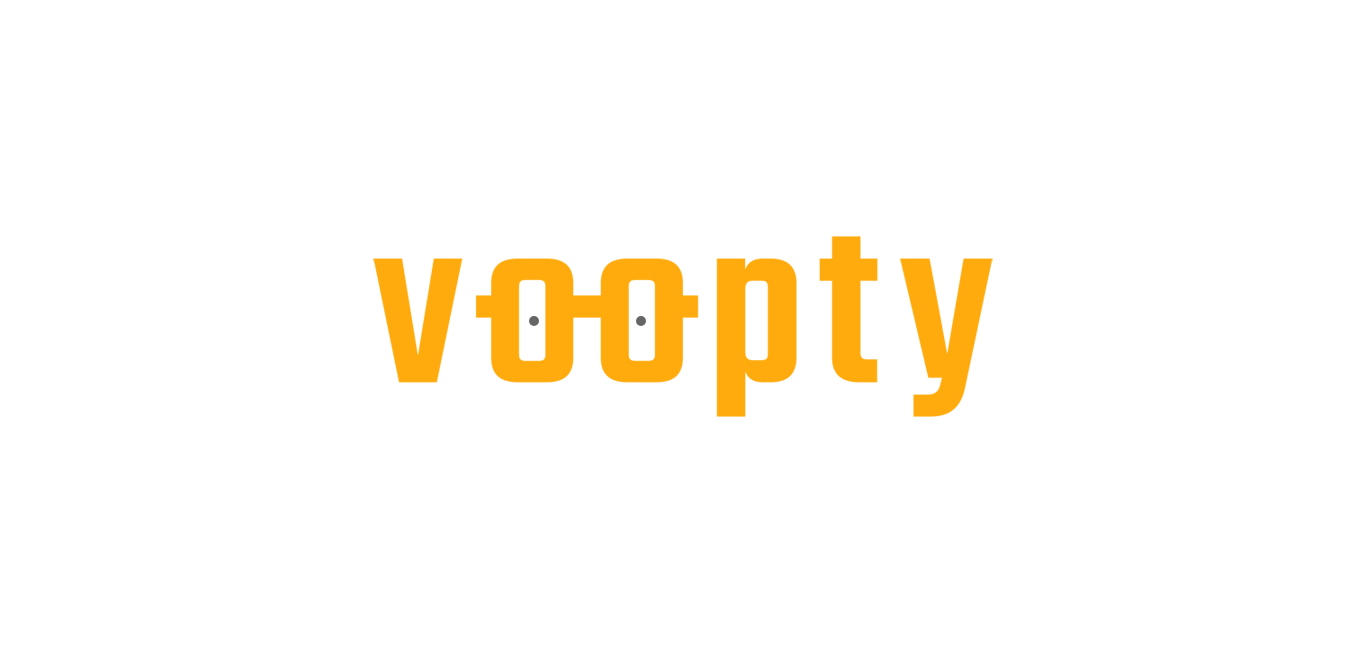 scroll, scrollTop: 0, scrollLeft: 0, axis: both 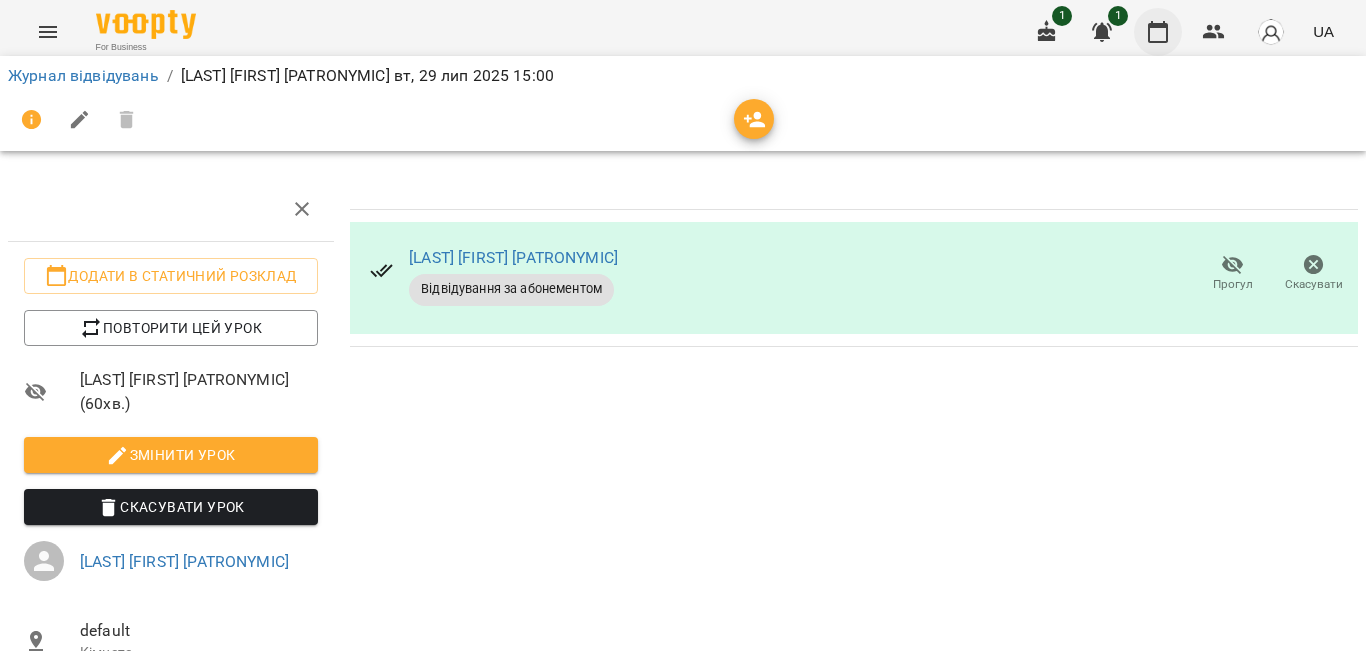 click 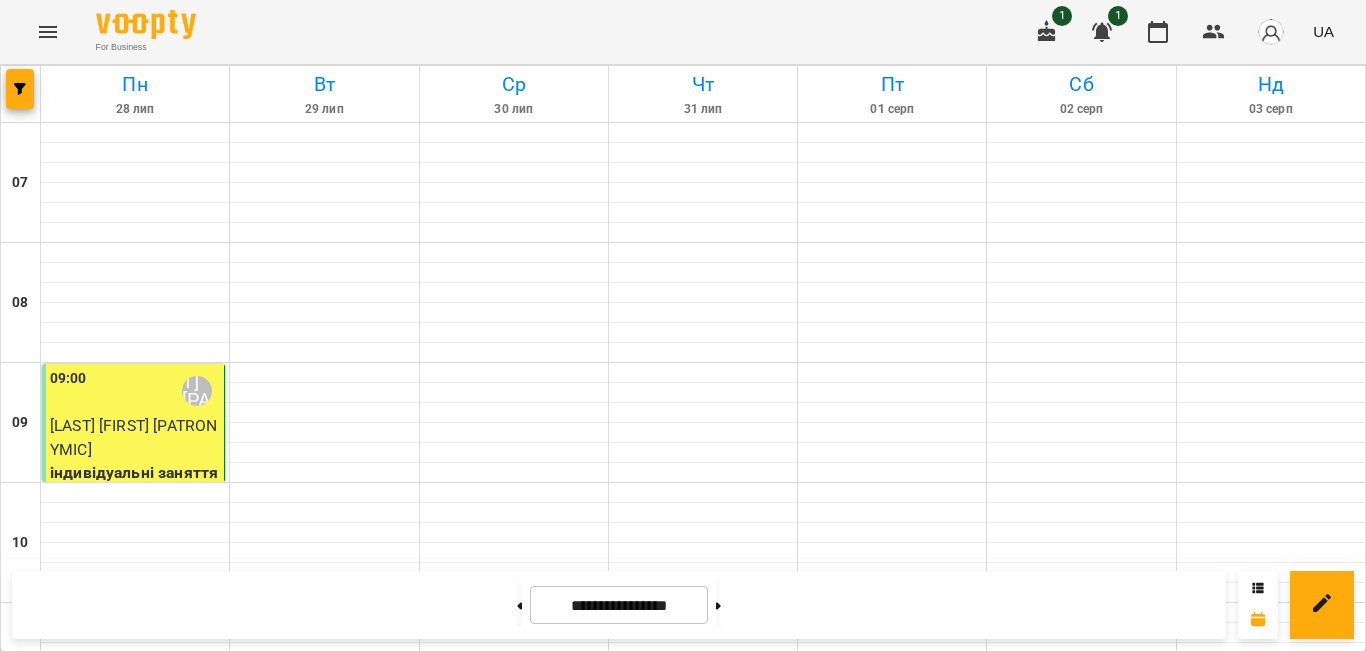scroll, scrollTop: 1143, scrollLeft: 0, axis: vertical 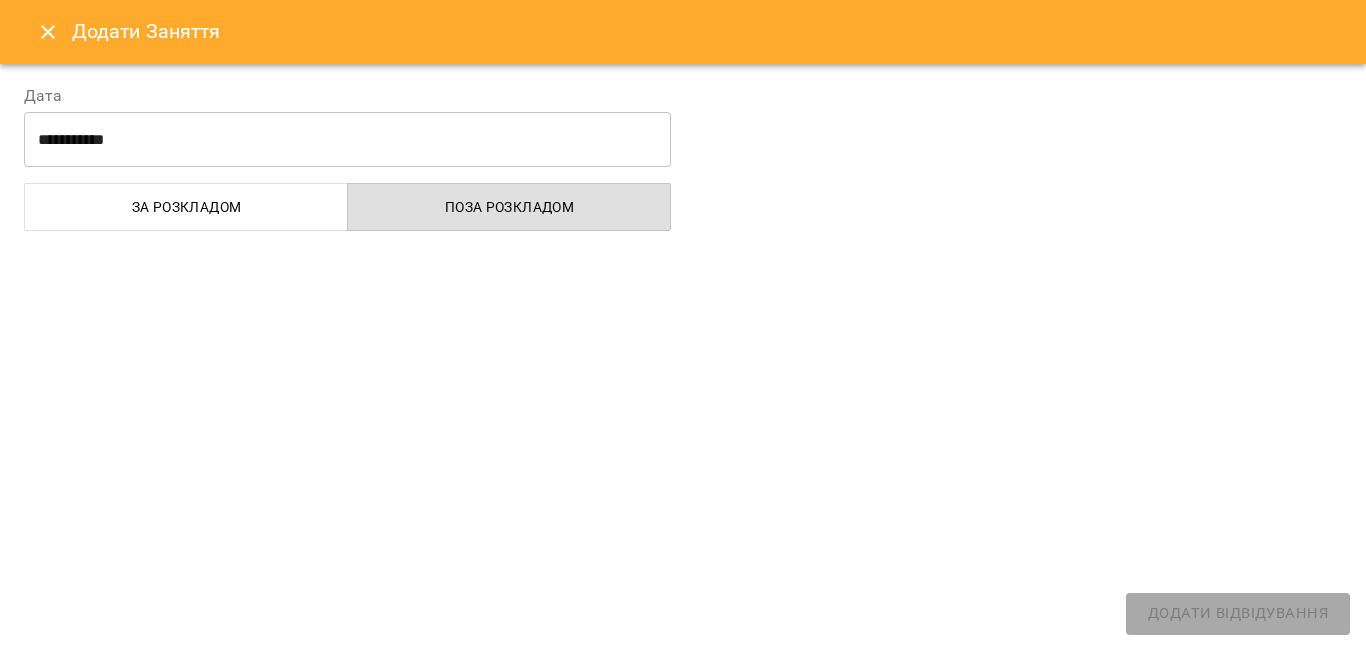select on "**********" 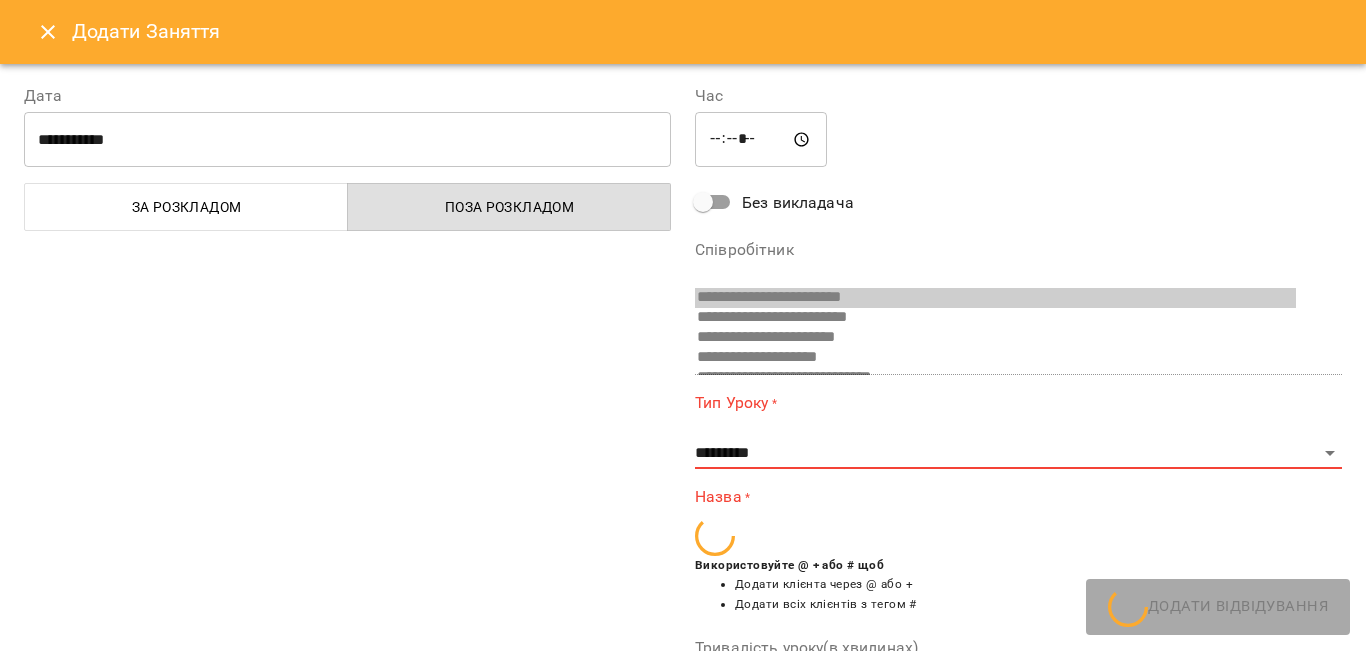scroll, scrollTop: 553, scrollLeft: 0, axis: vertical 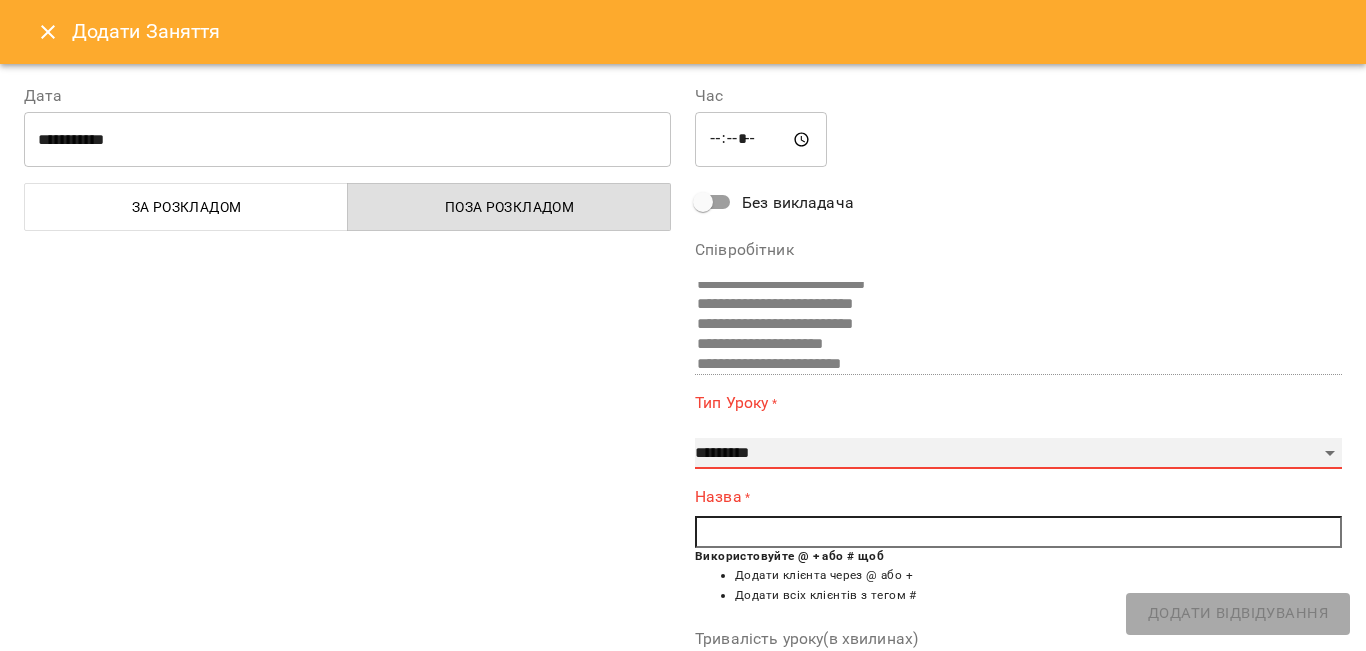 click on "**********" at bounding box center (1018, 454) 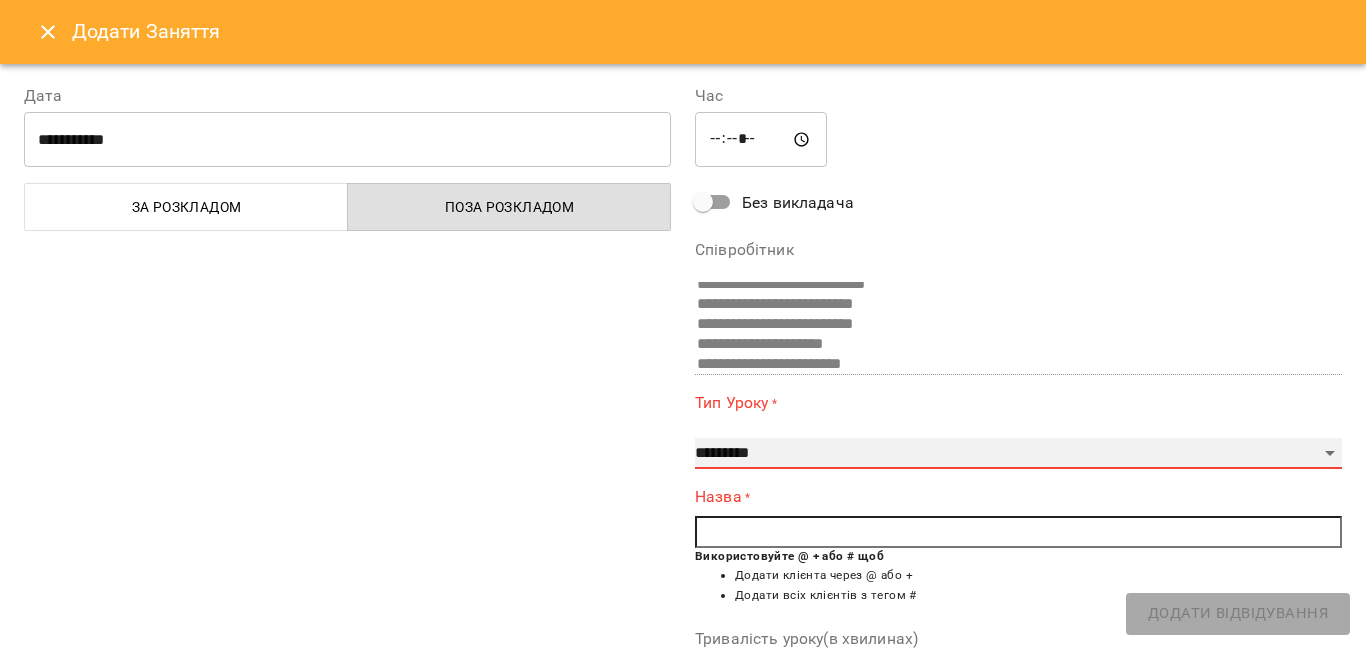 select on "**********" 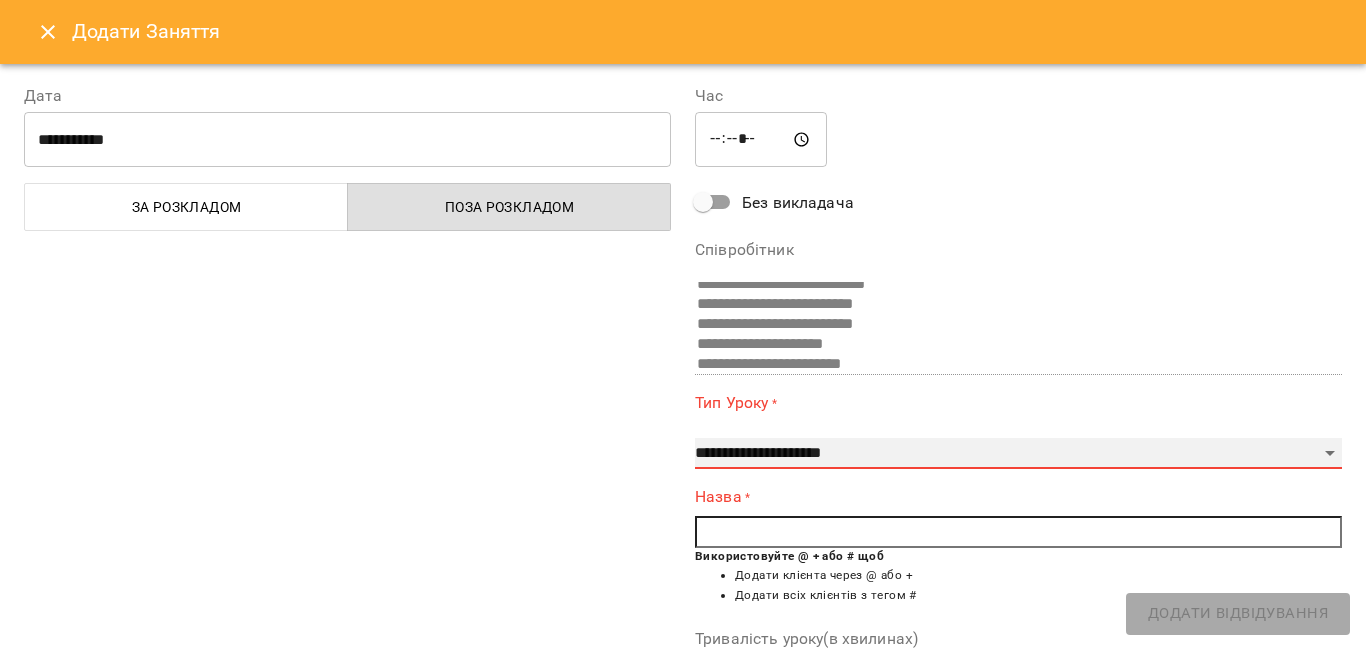 click on "**********" at bounding box center [1018, 454] 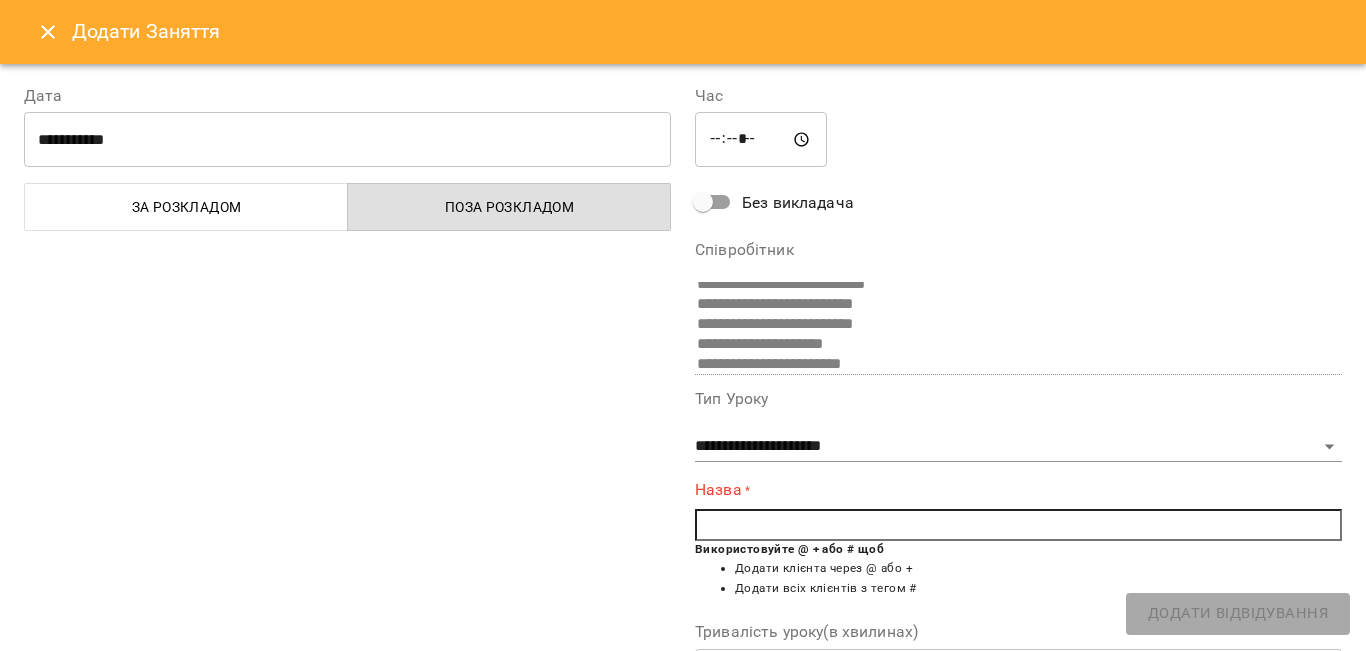 click at bounding box center (1018, 525) 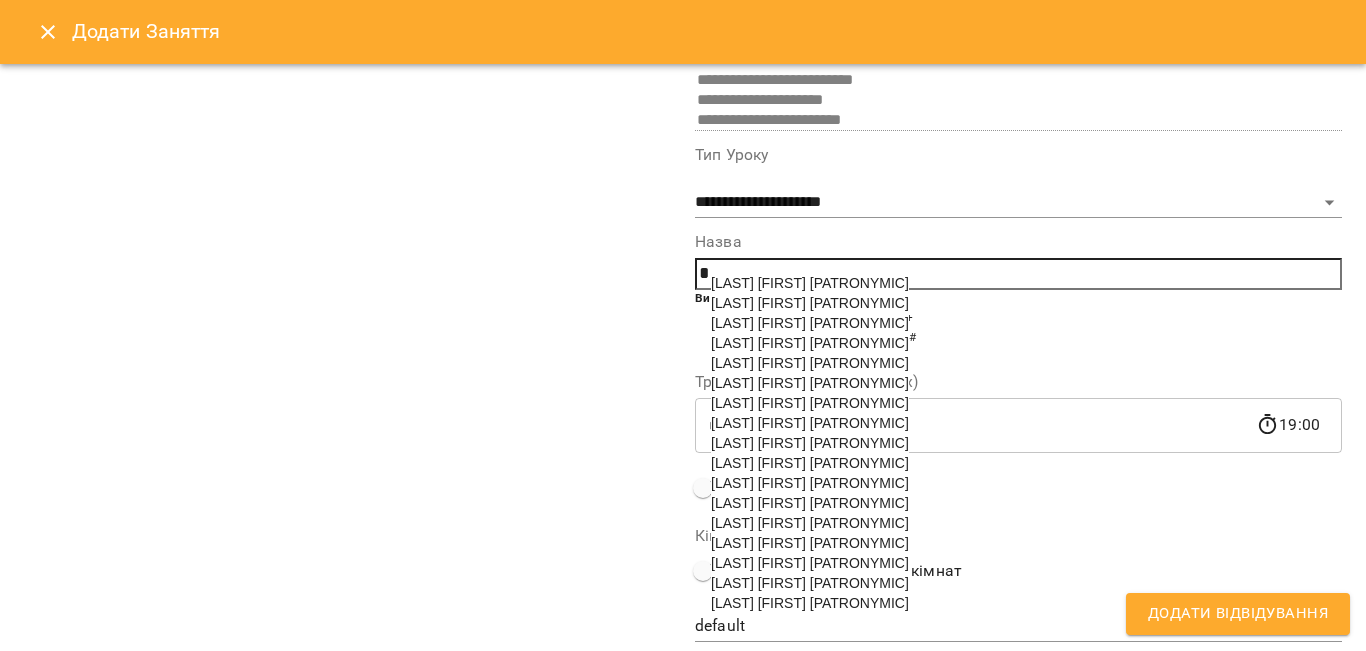 scroll, scrollTop: 303, scrollLeft: 0, axis: vertical 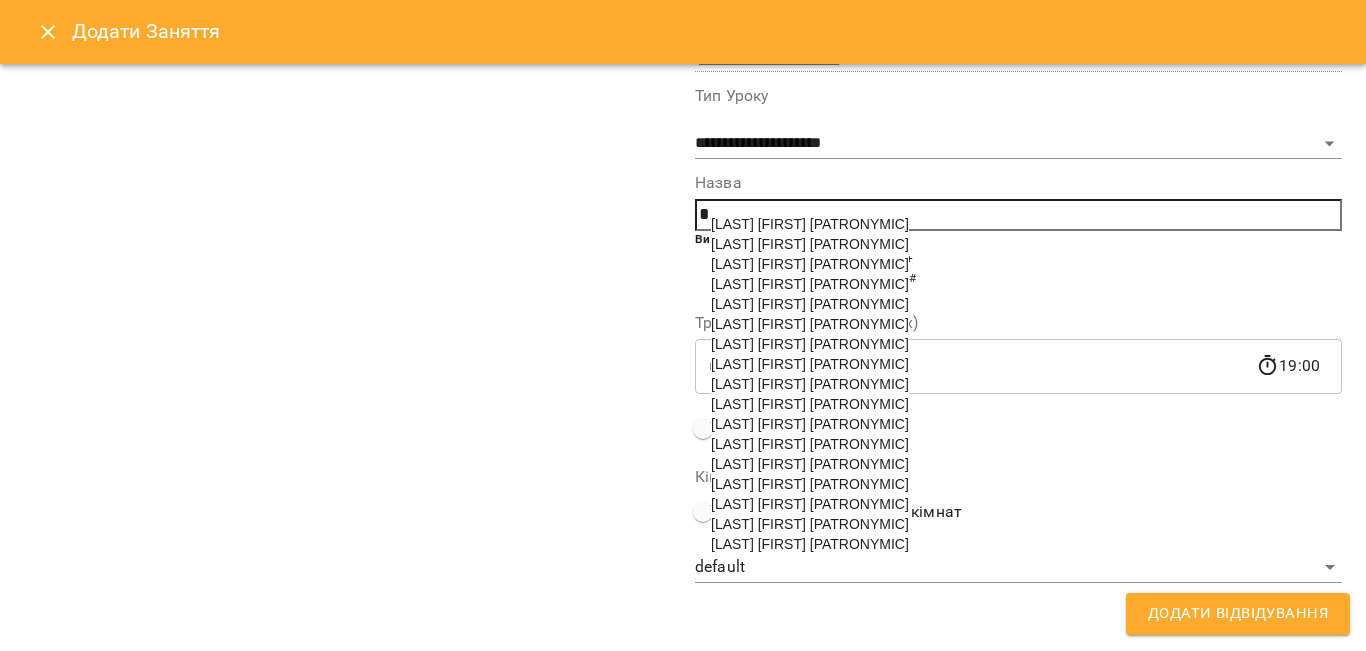 click on "[LAST] [FIRST] [PATRONYMIC]" at bounding box center [810, 364] 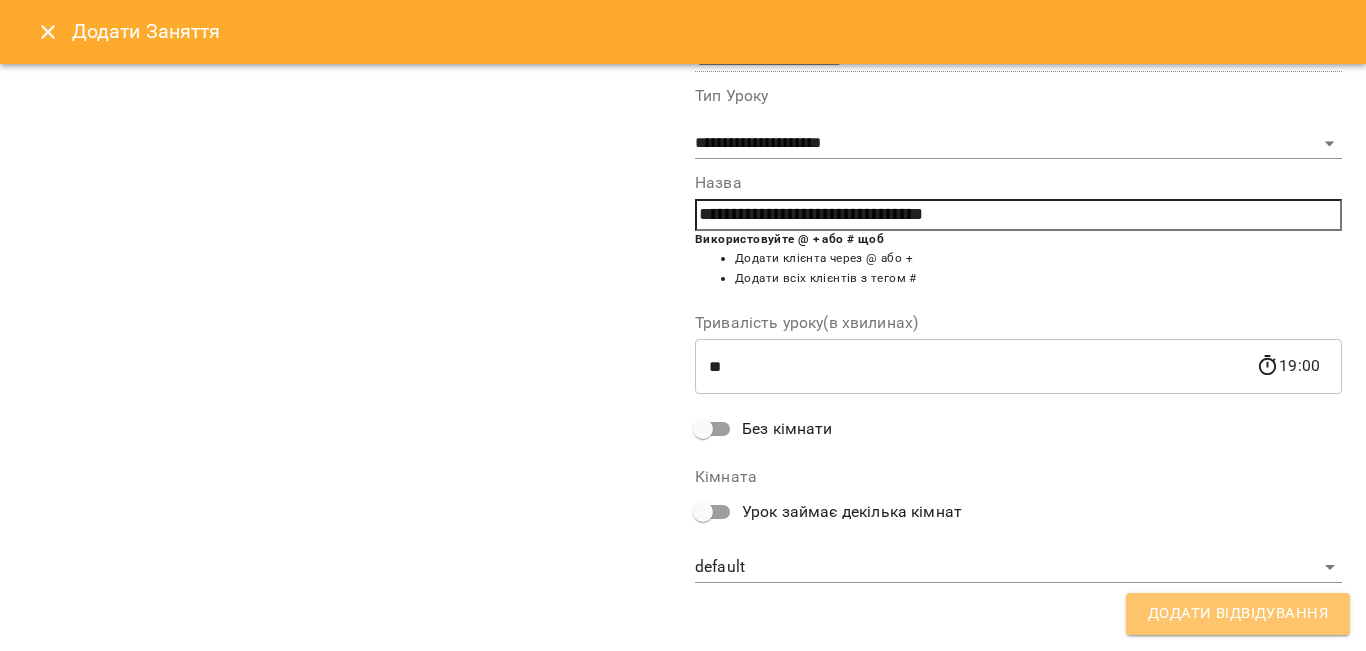 click on "Додати Відвідування" at bounding box center [1238, 614] 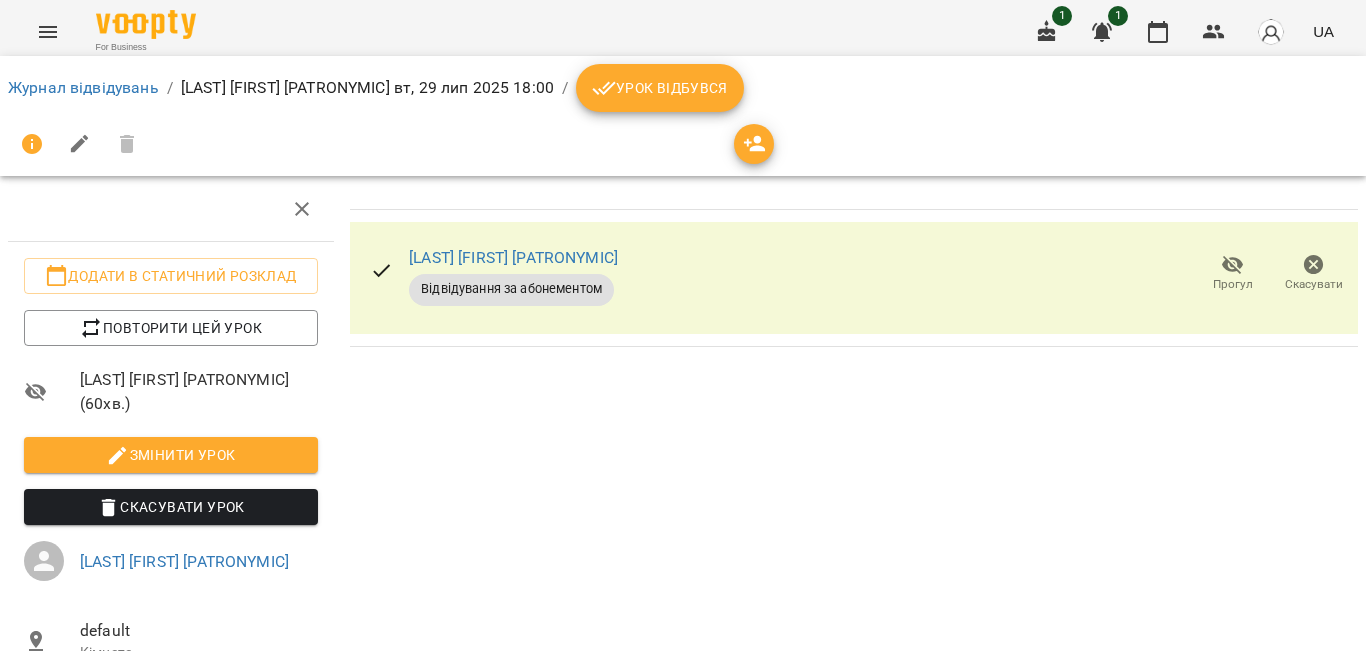 click on "Урок відбувся" at bounding box center (660, 88) 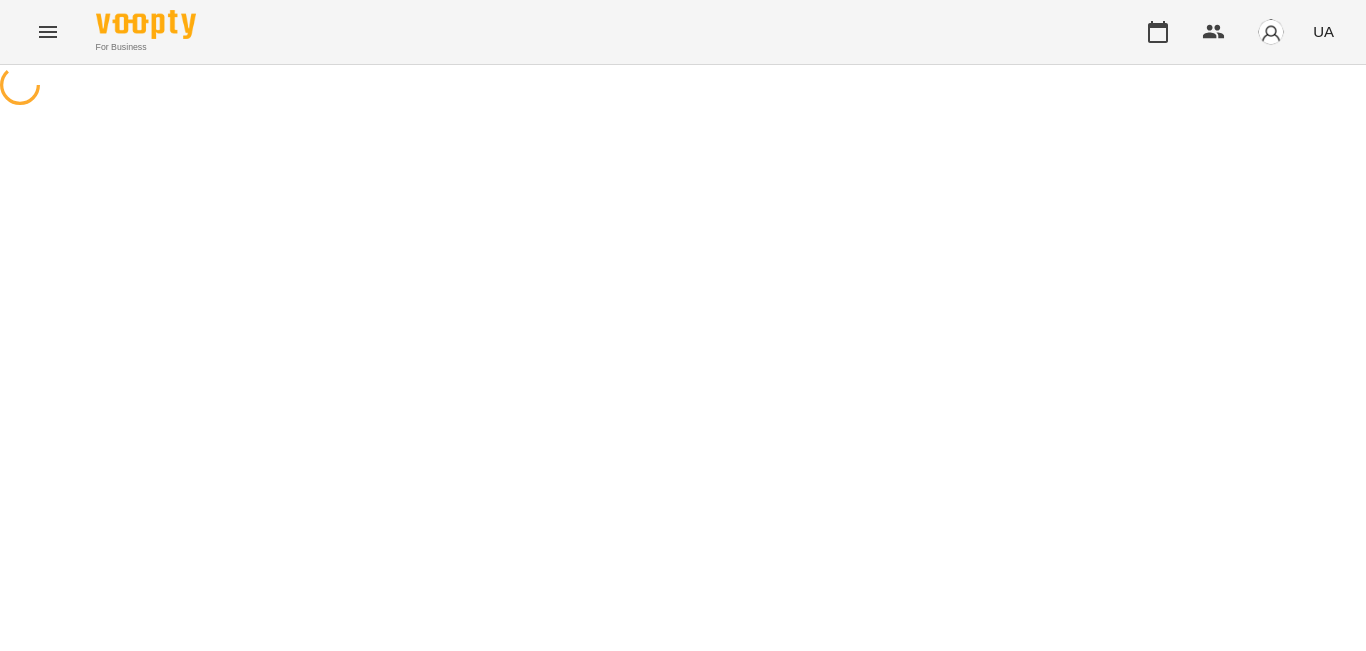 scroll, scrollTop: 0, scrollLeft: 0, axis: both 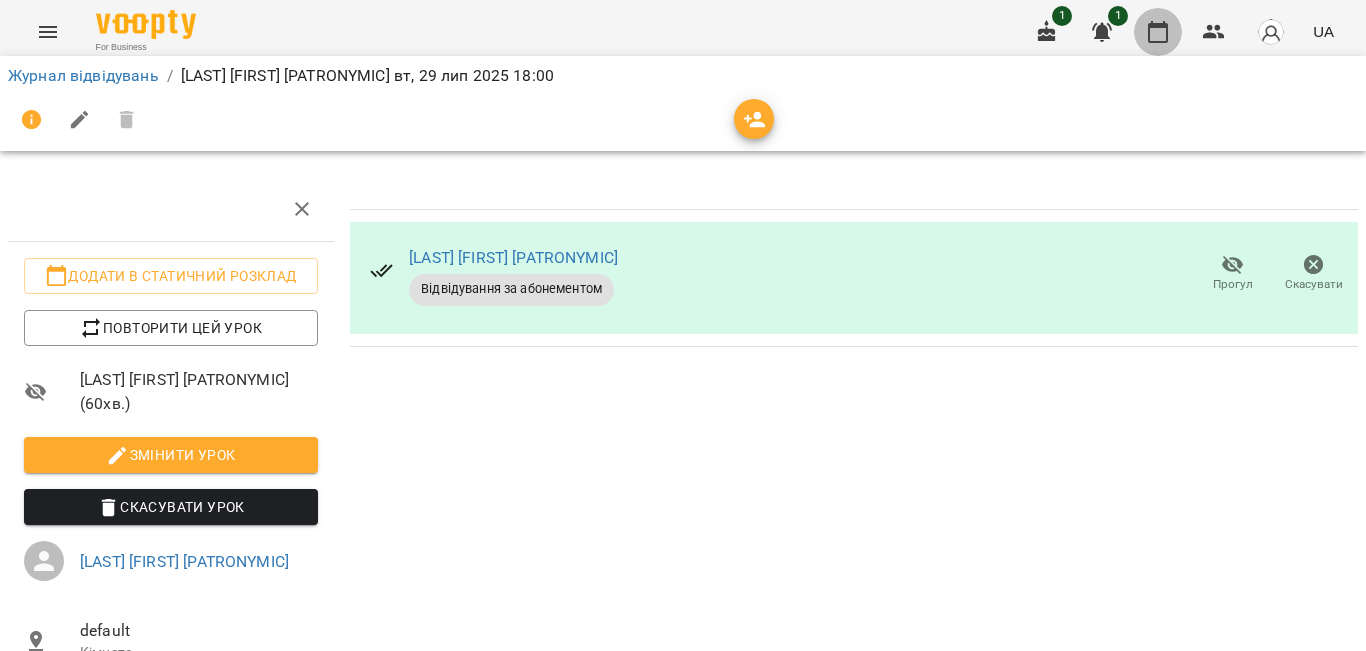 click 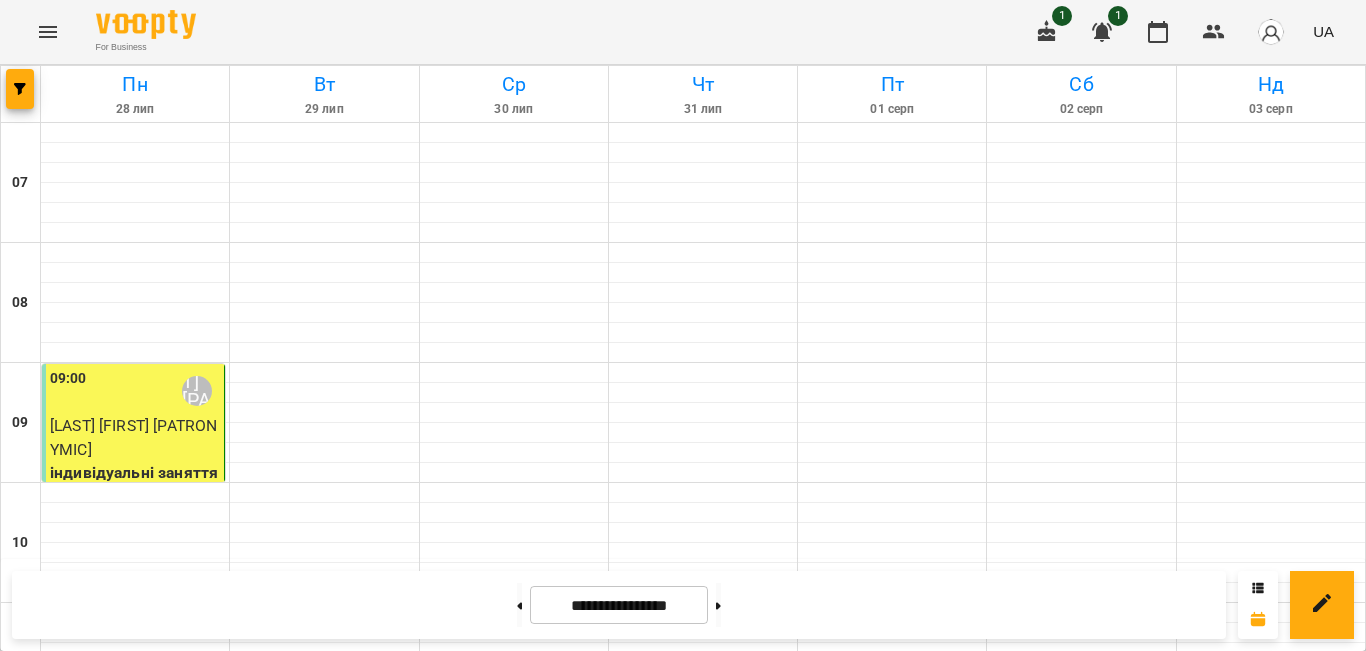 scroll, scrollTop: 1292, scrollLeft: 0, axis: vertical 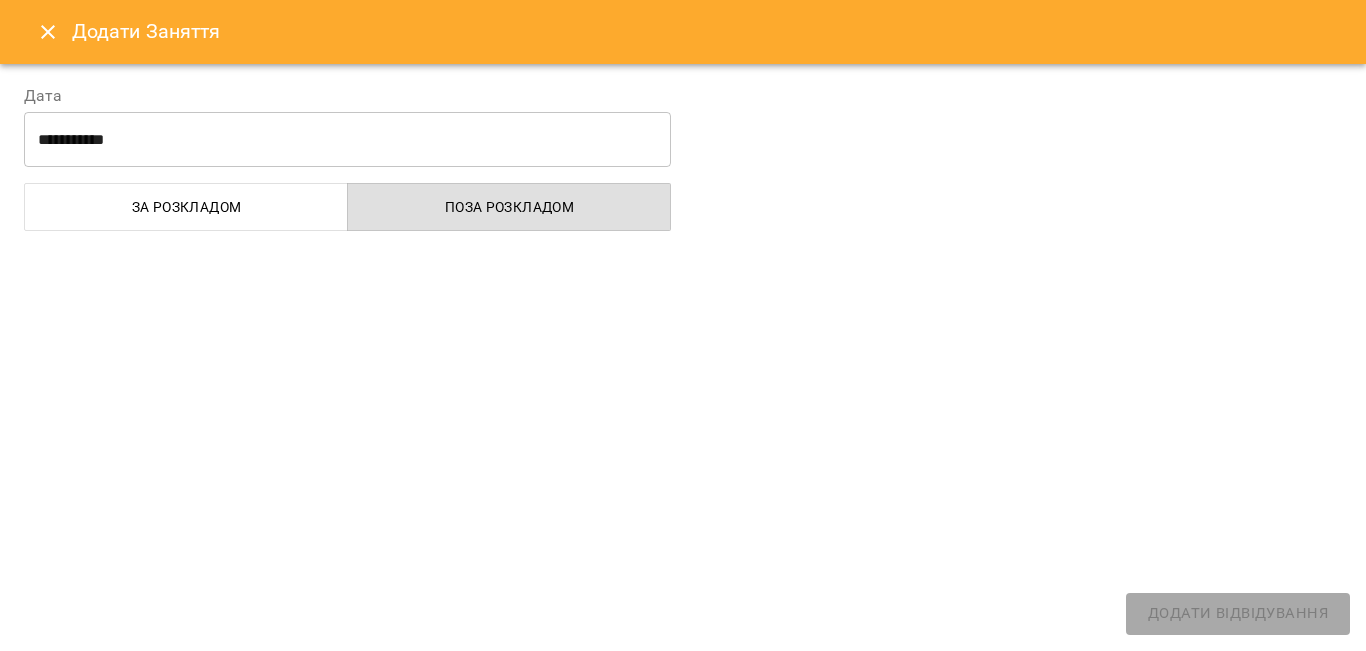 select on "**********" 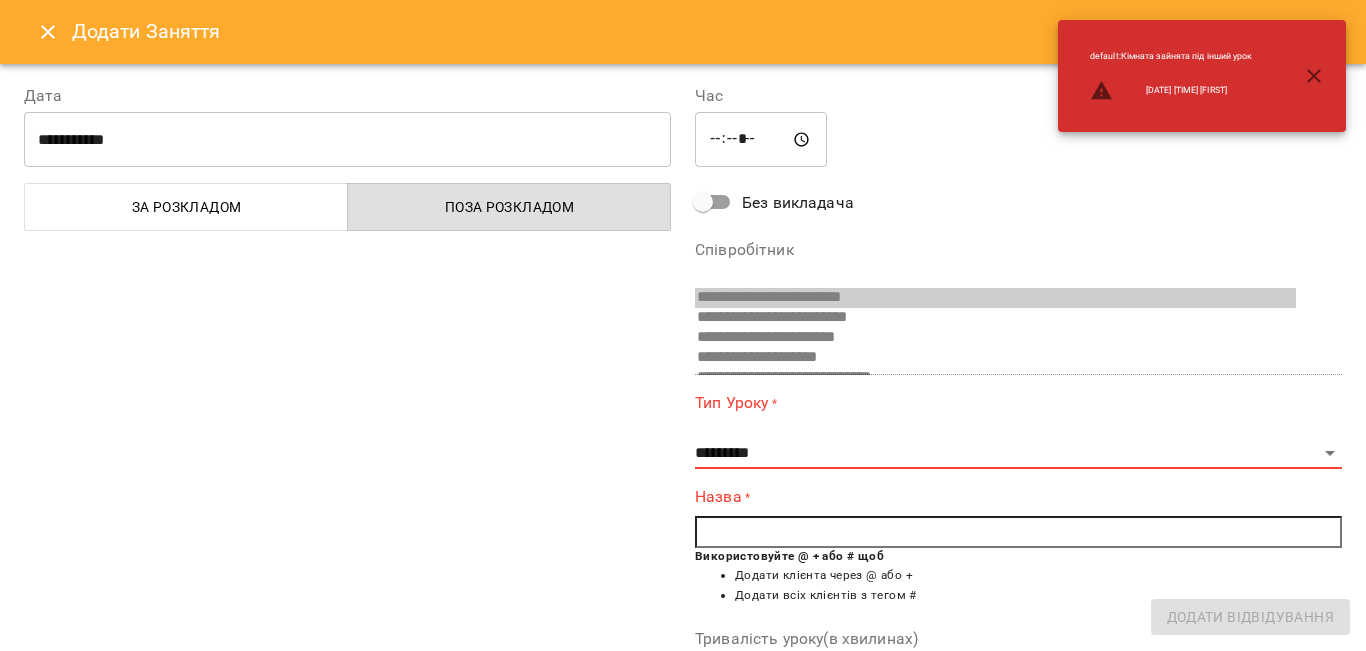 scroll, scrollTop: 553, scrollLeft: 0, axis: vertical 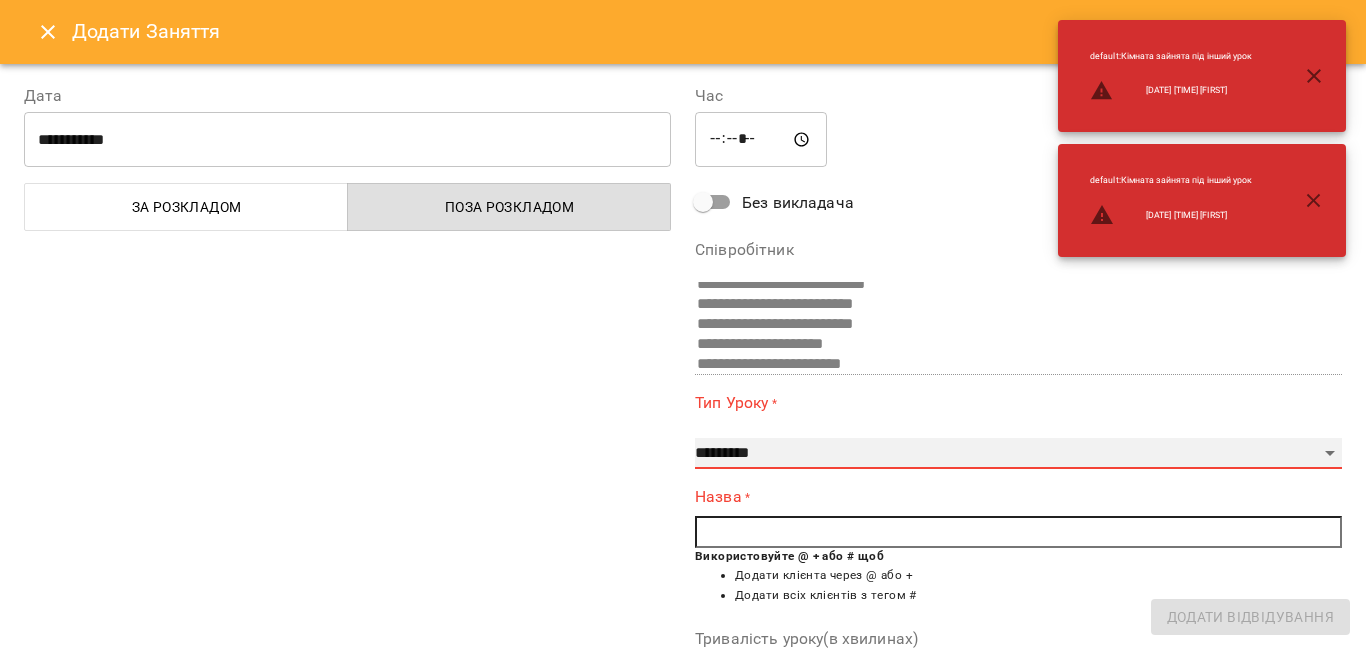 click on "**********" at bounding box center [1018, 454] 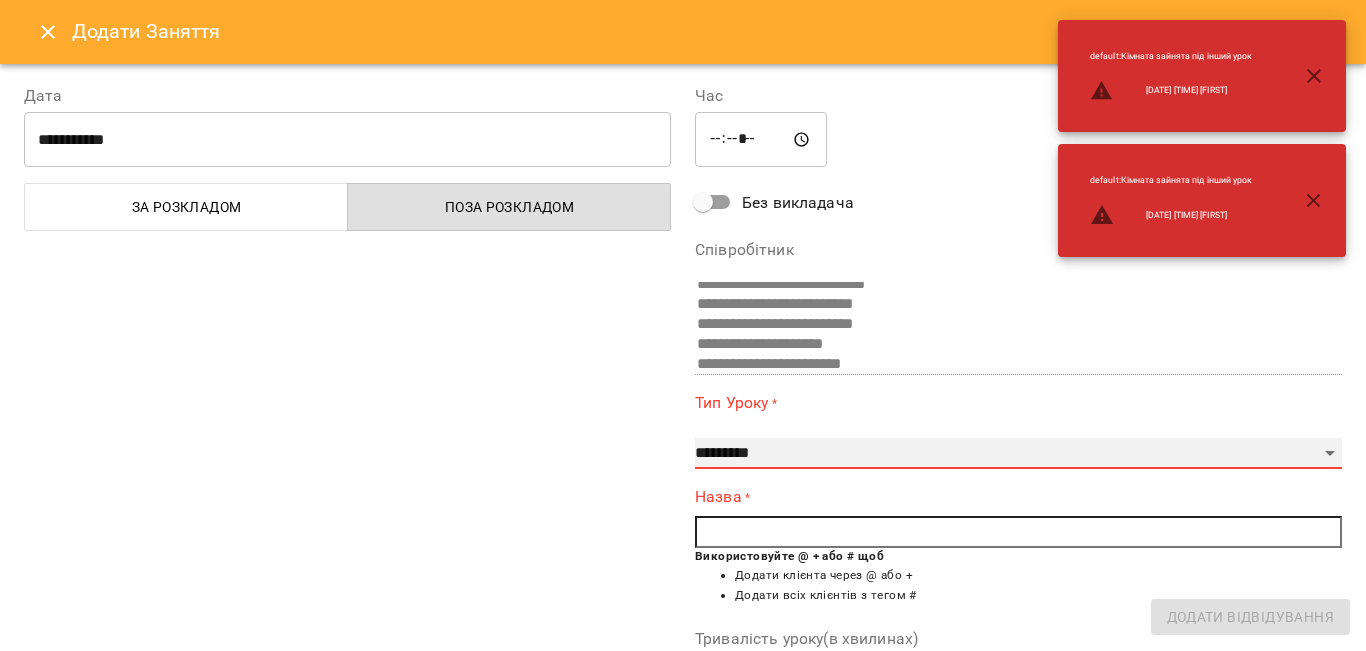 select on "**********" 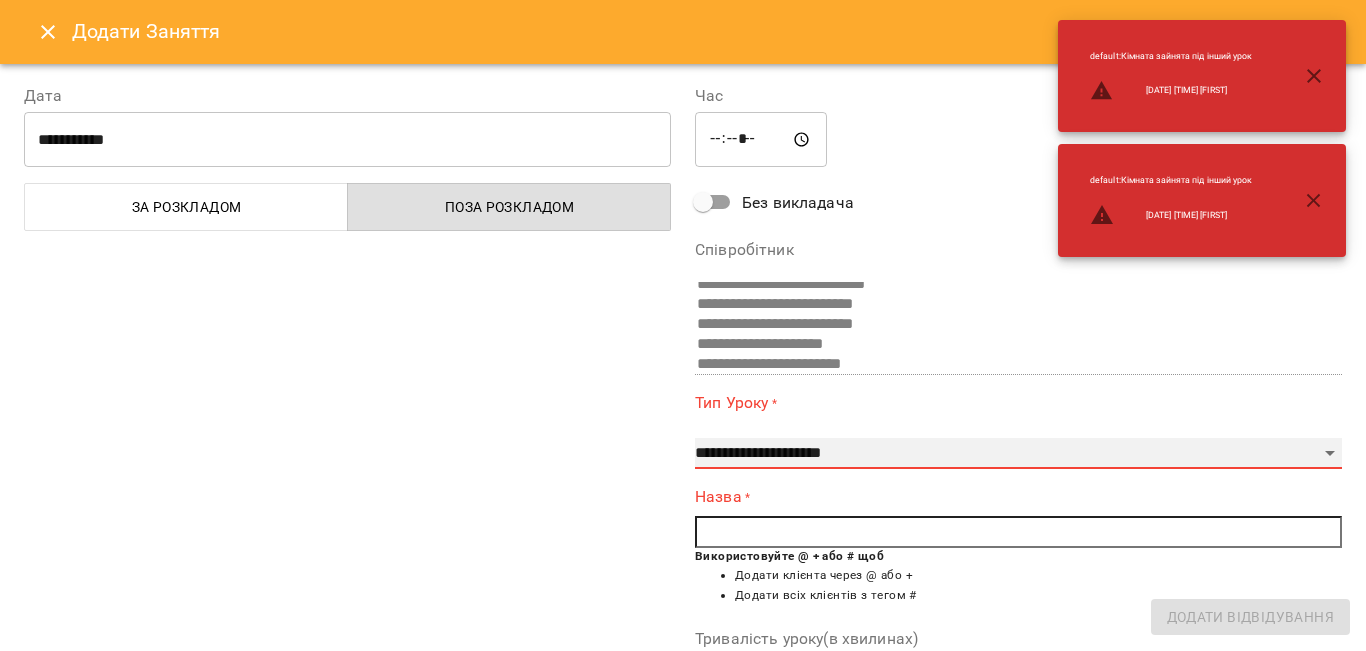 click on "**********" at bounding box center [1018, 454] 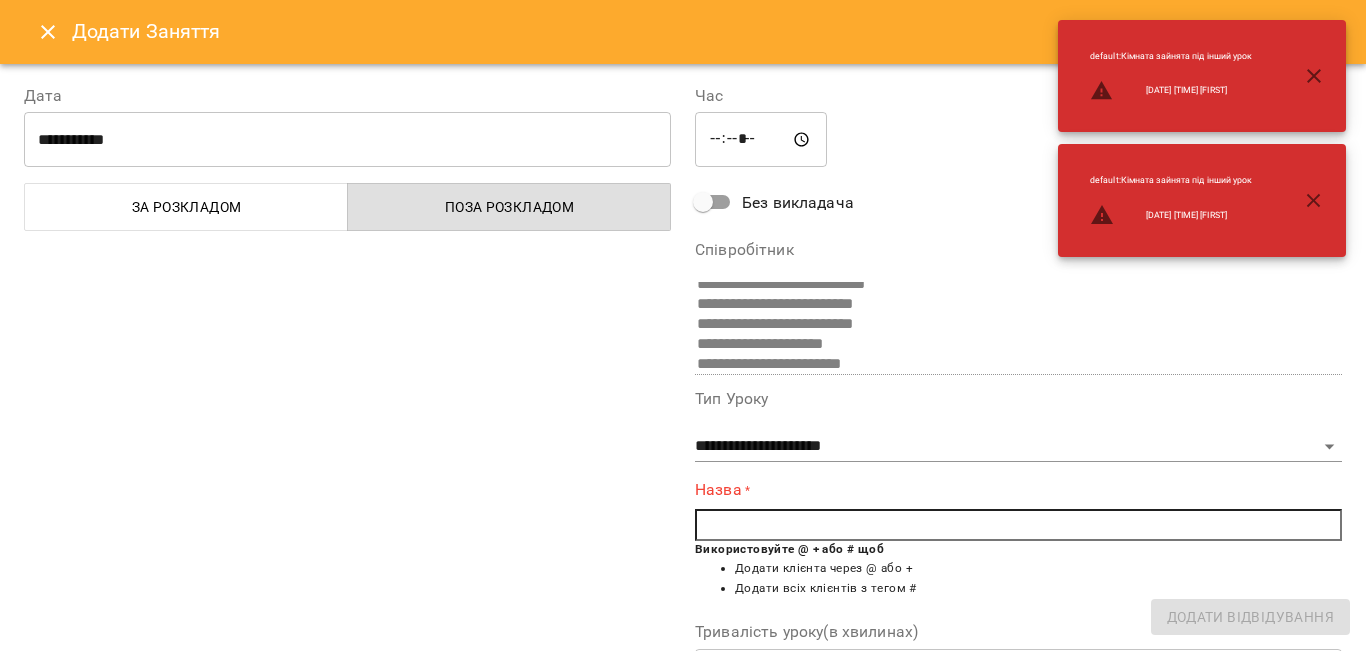 click at bounding box center [1018, 525] 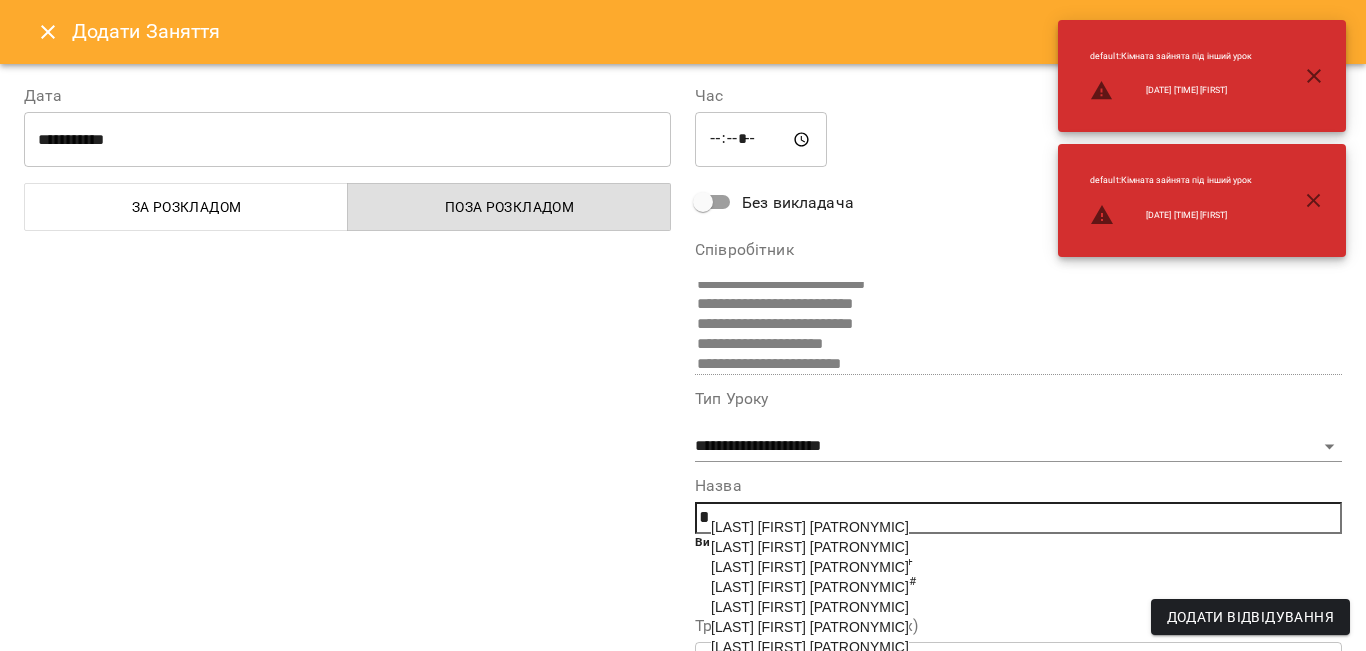 scroll, scrollTop: 303, scrollLeft: 0, axis: vertical 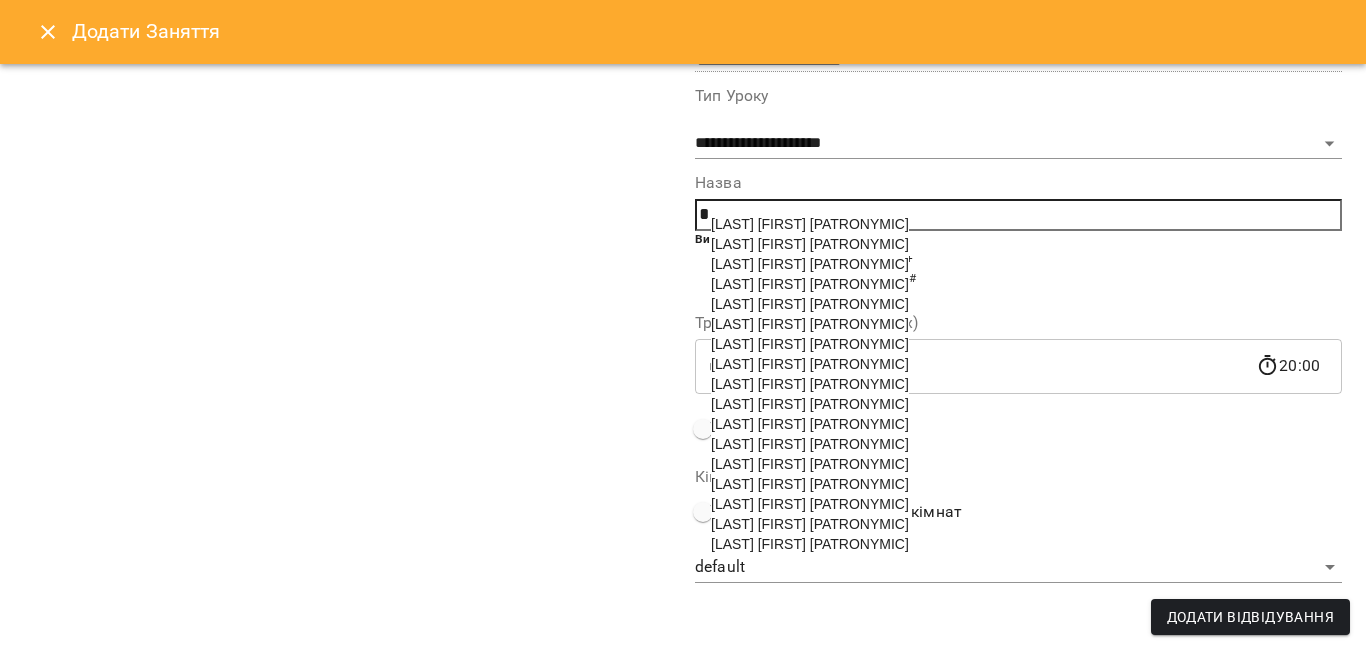click on "[LAST] [FIRST] [PATRONYMIC]" at bounding box center (810, 504) 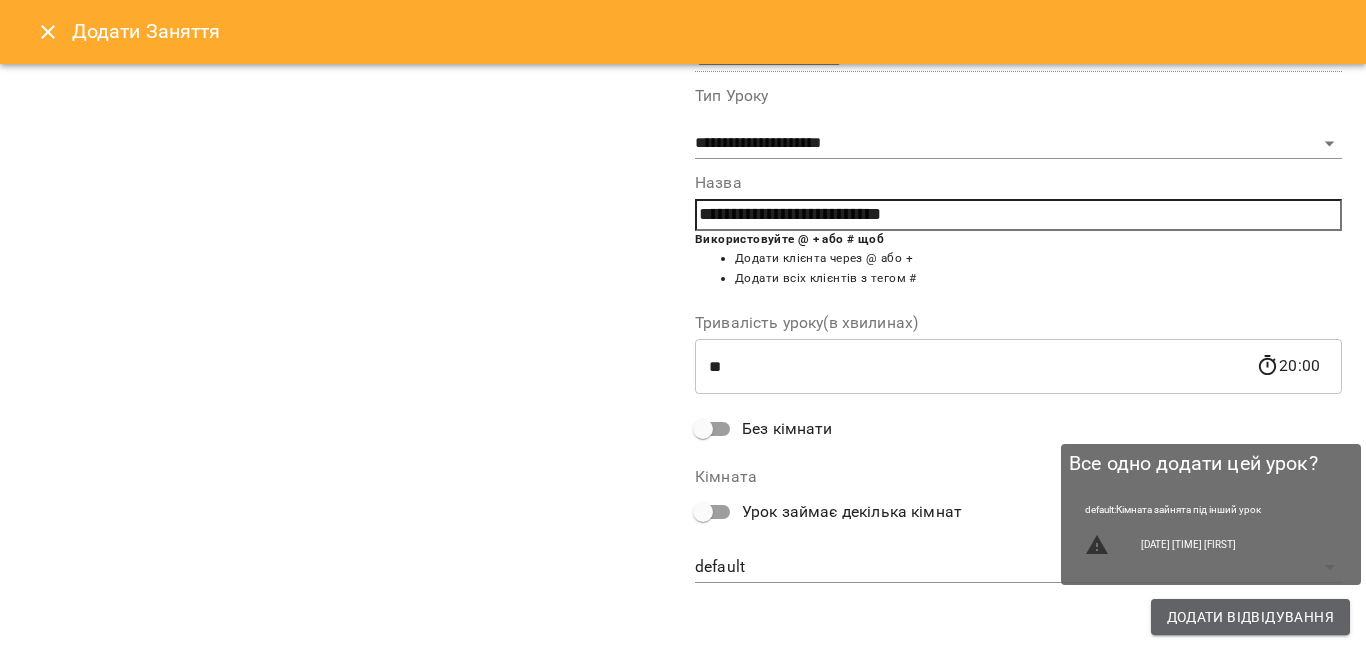 click on "Додати Відвідування" at bounding box center [1250, 617] 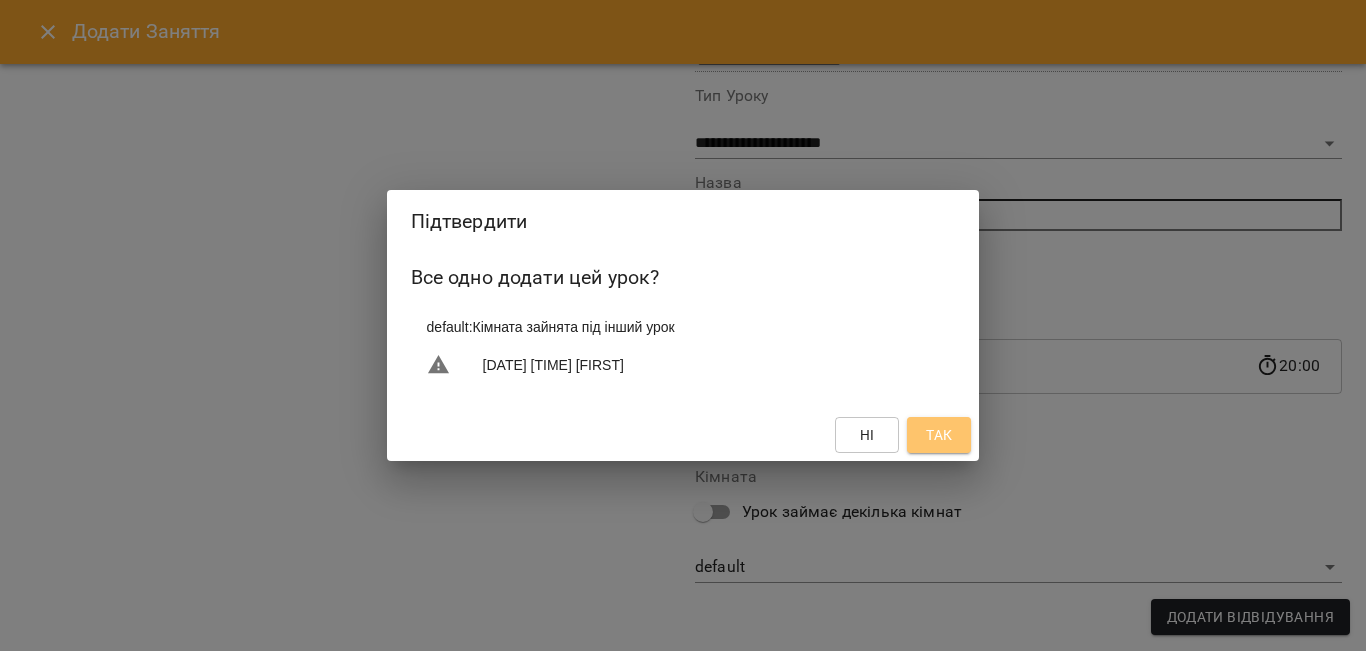 click on "Так" at bounding box center [939, 435] 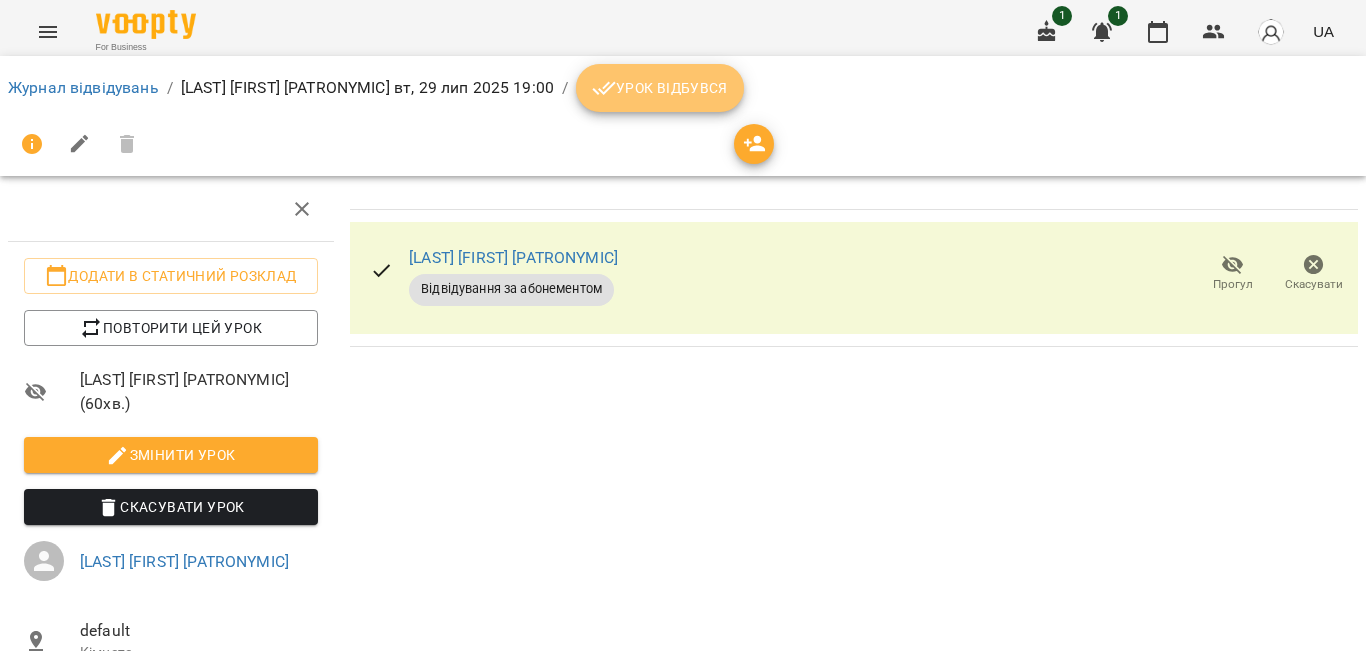 click on "Урок відбувся" at bounding box center (660, 88) 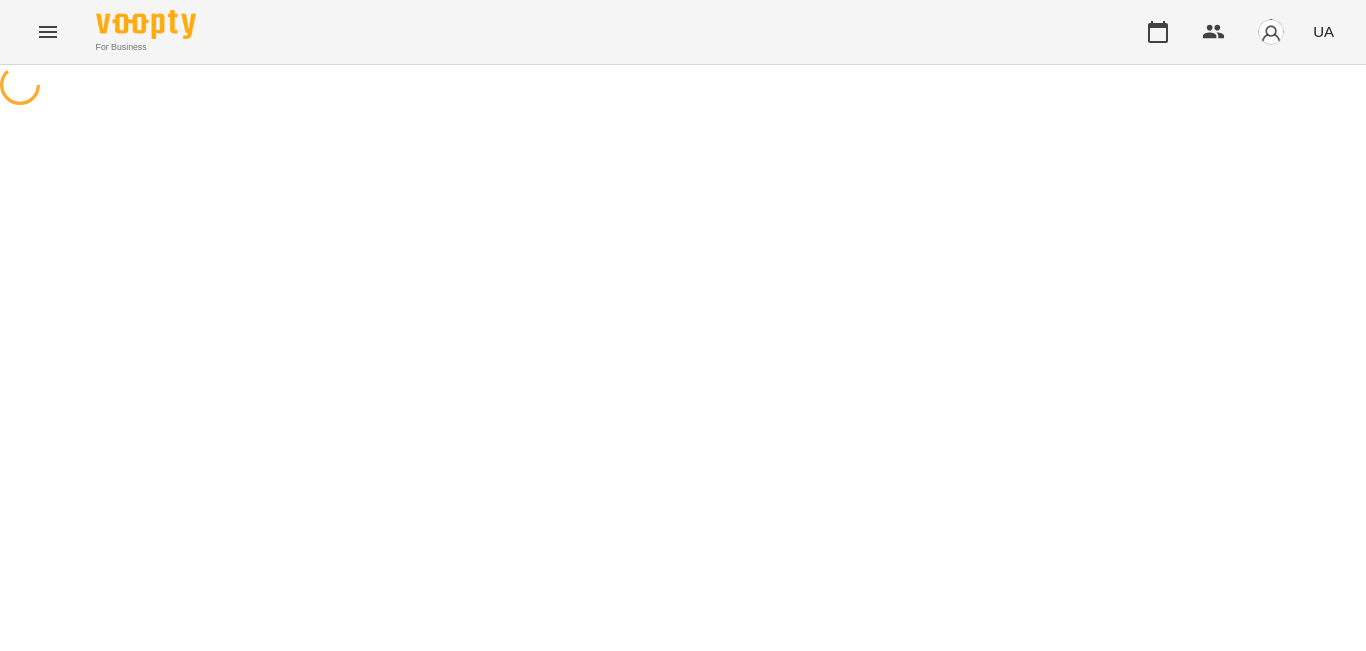 scroll, scrollTop: 0, scrollLeft: 0, axis: both 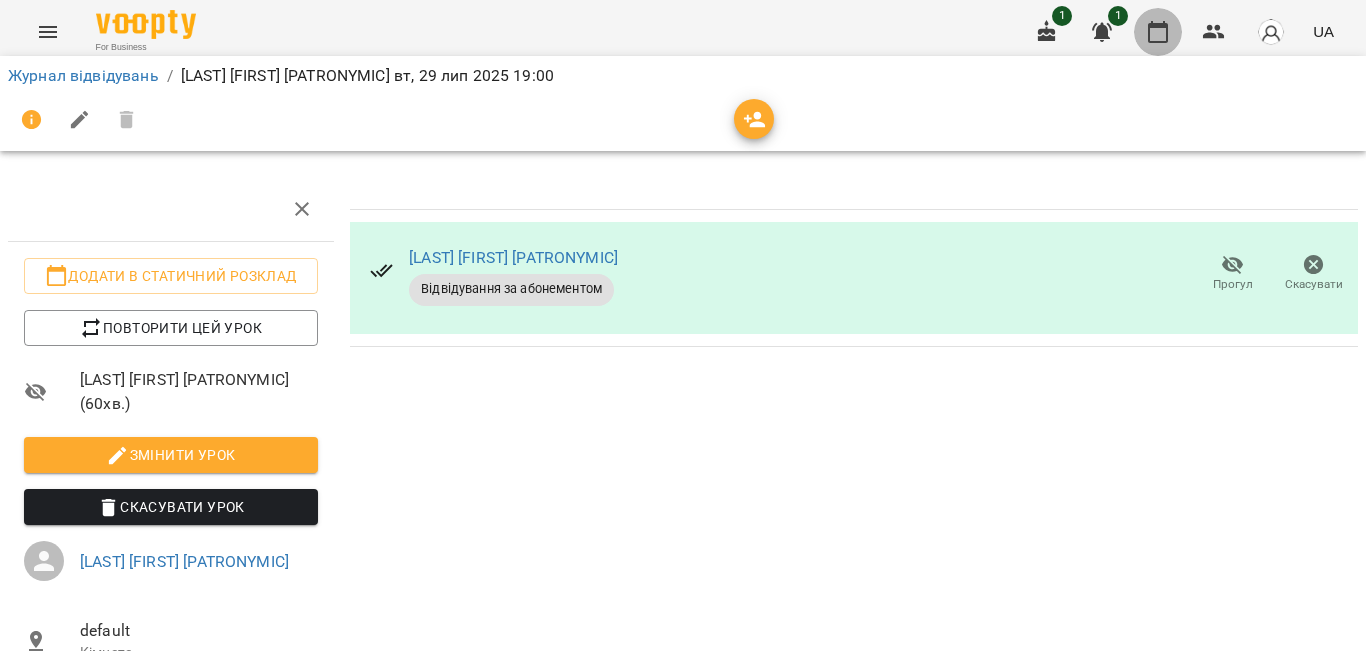 click 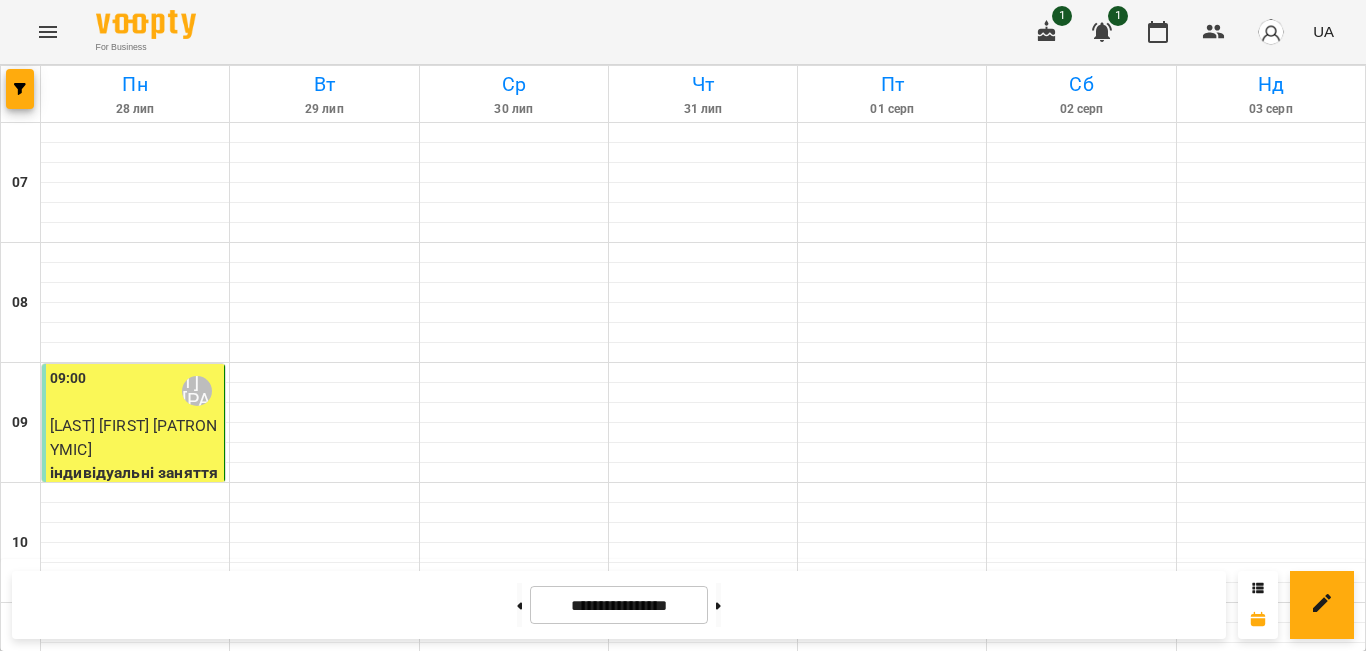 scroll, scrollTop: 0, scrollLeft: 0, axis: both 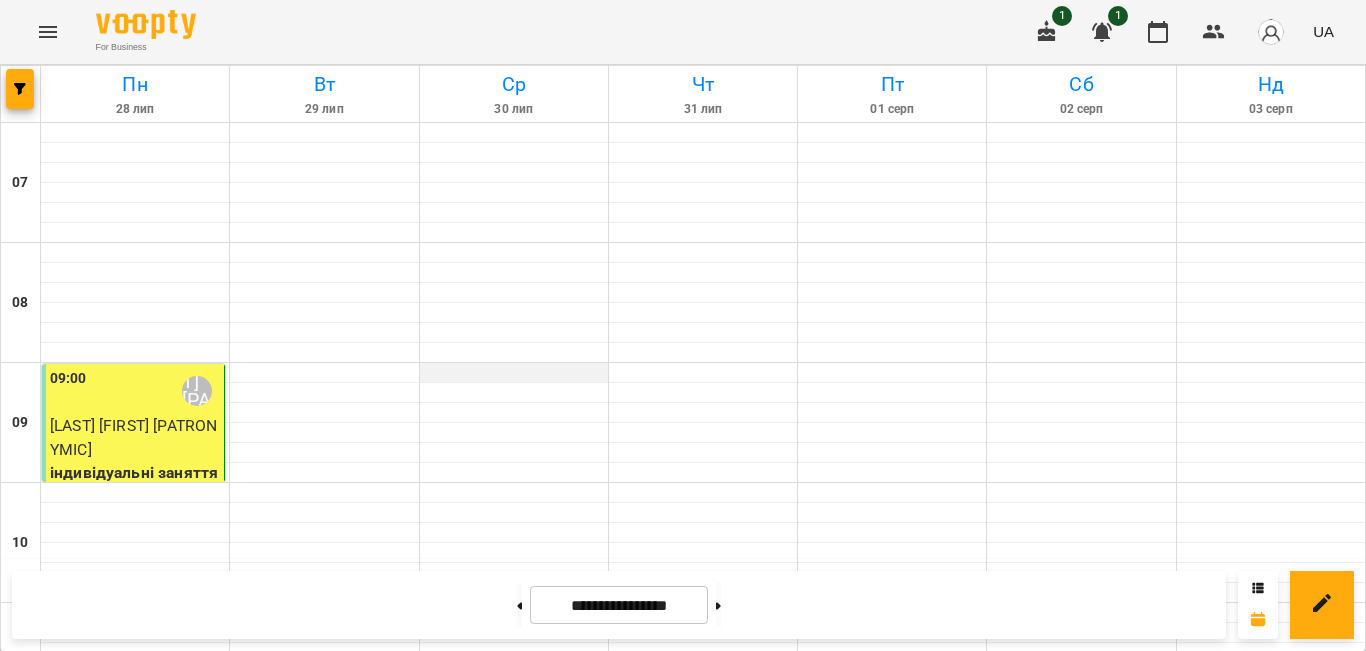 click at bounding box center [514, 373] 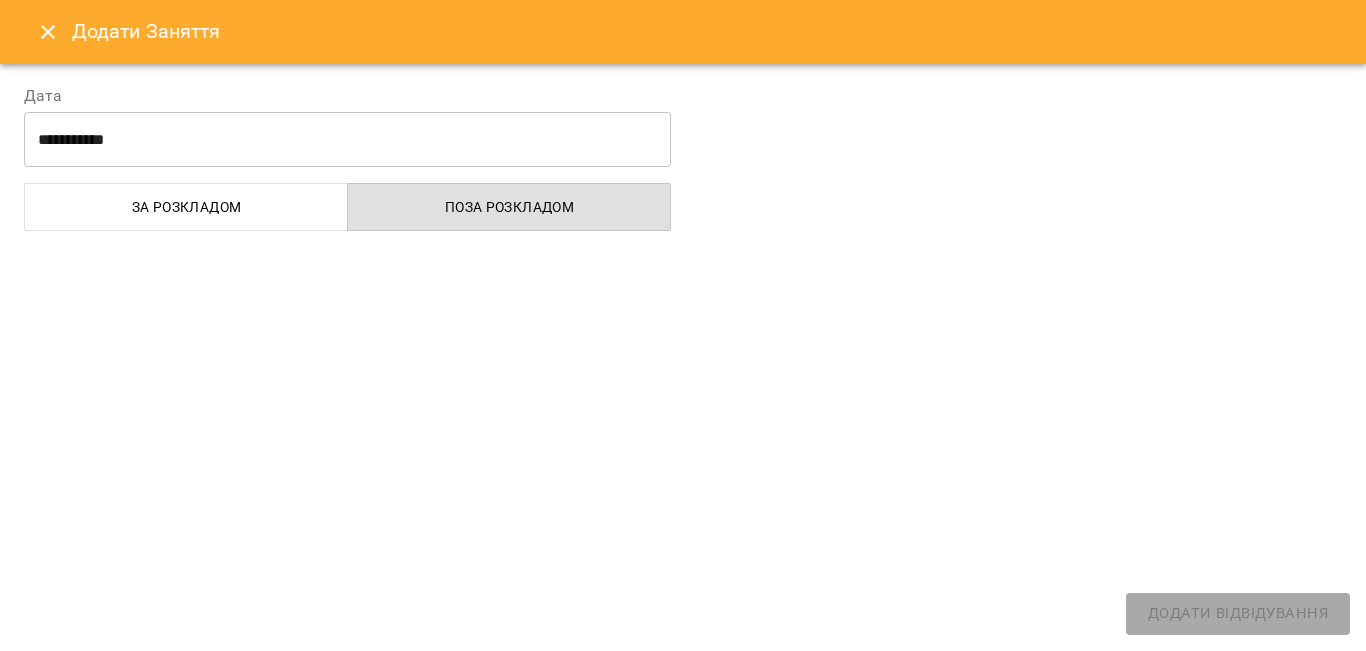 select on "**********" 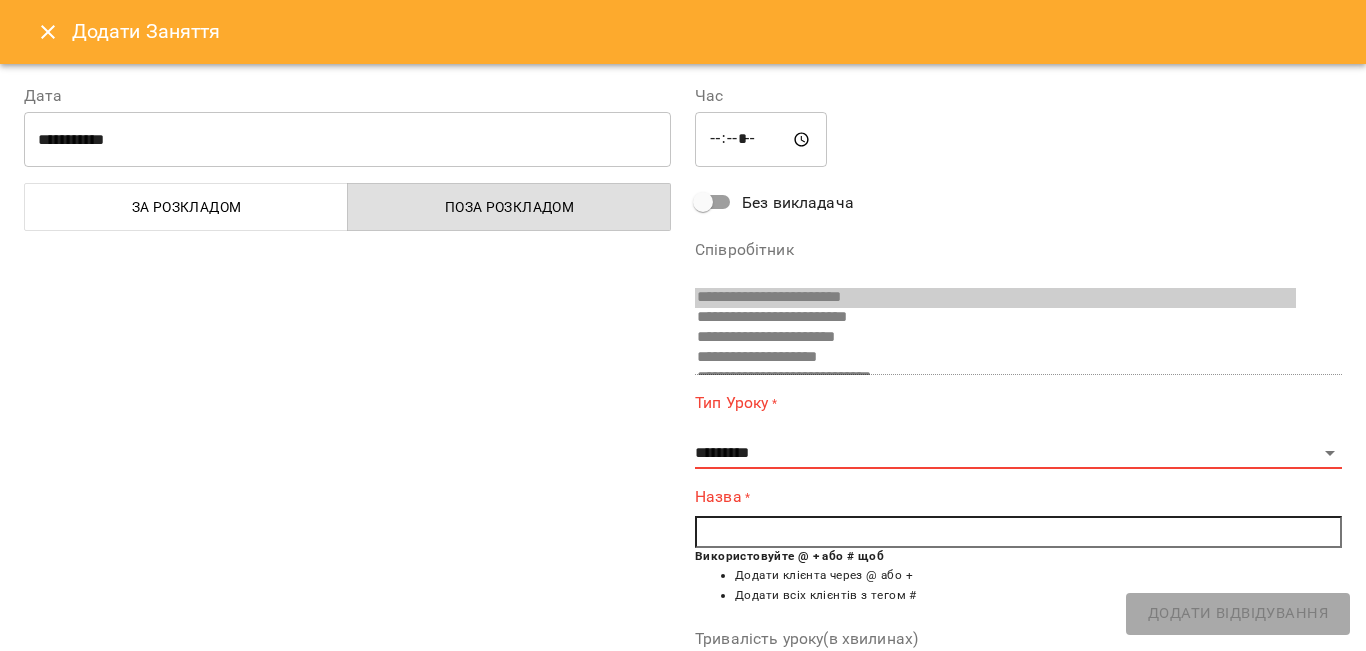 scroll, scrollTop: 553, scrollLeft: 0, axis: vertical 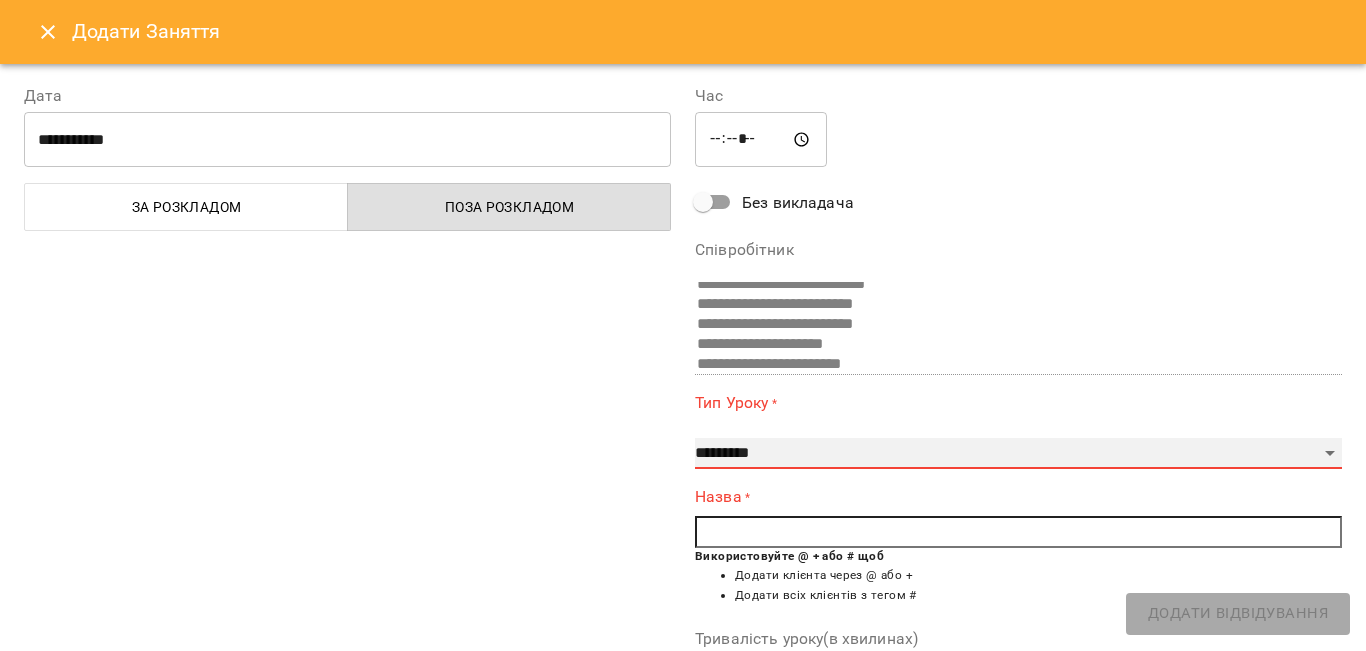 click on "**********" at bounding box center (1018, 454) 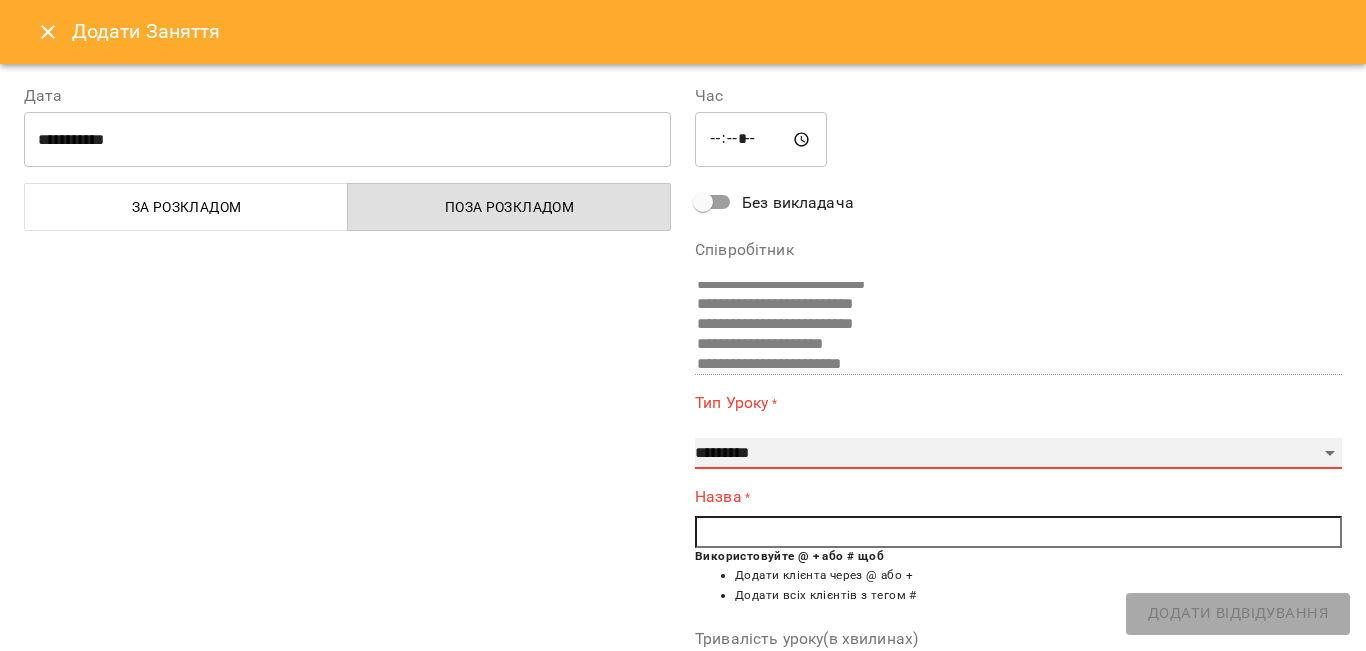 select on "**********" 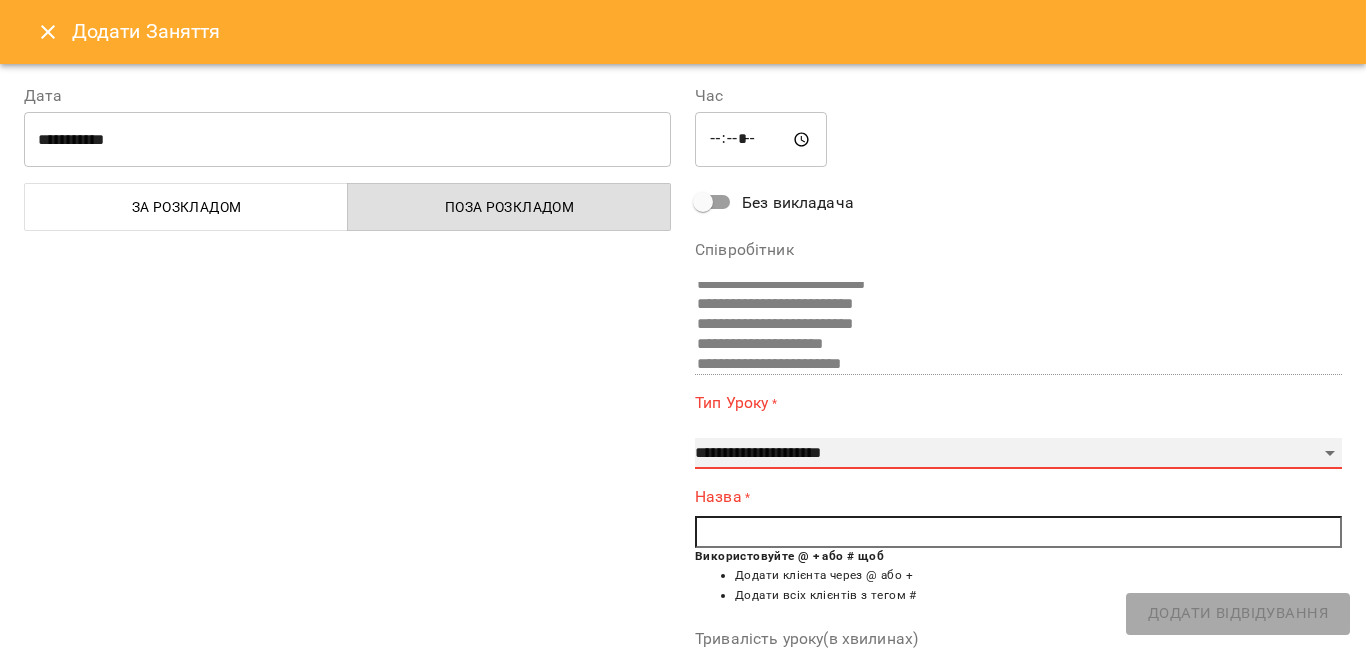click on "**********" at bounding box center [1018, 454] 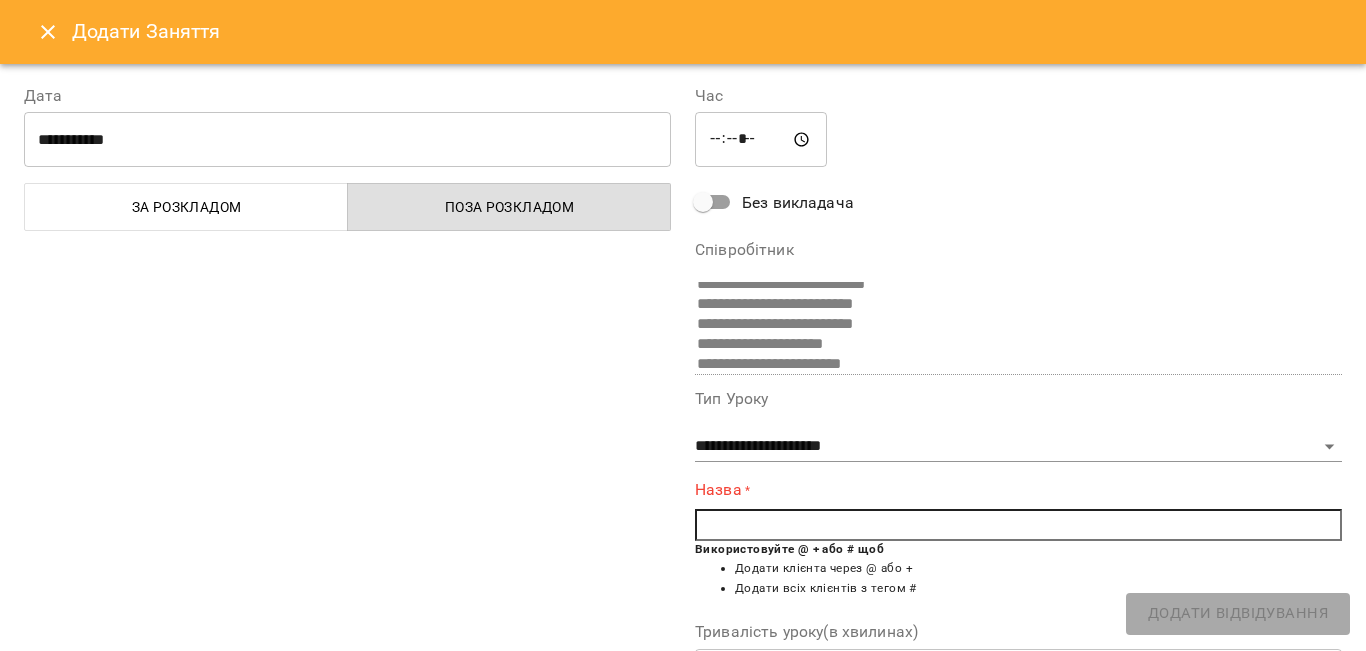 click at bounding box center [1018, 525] 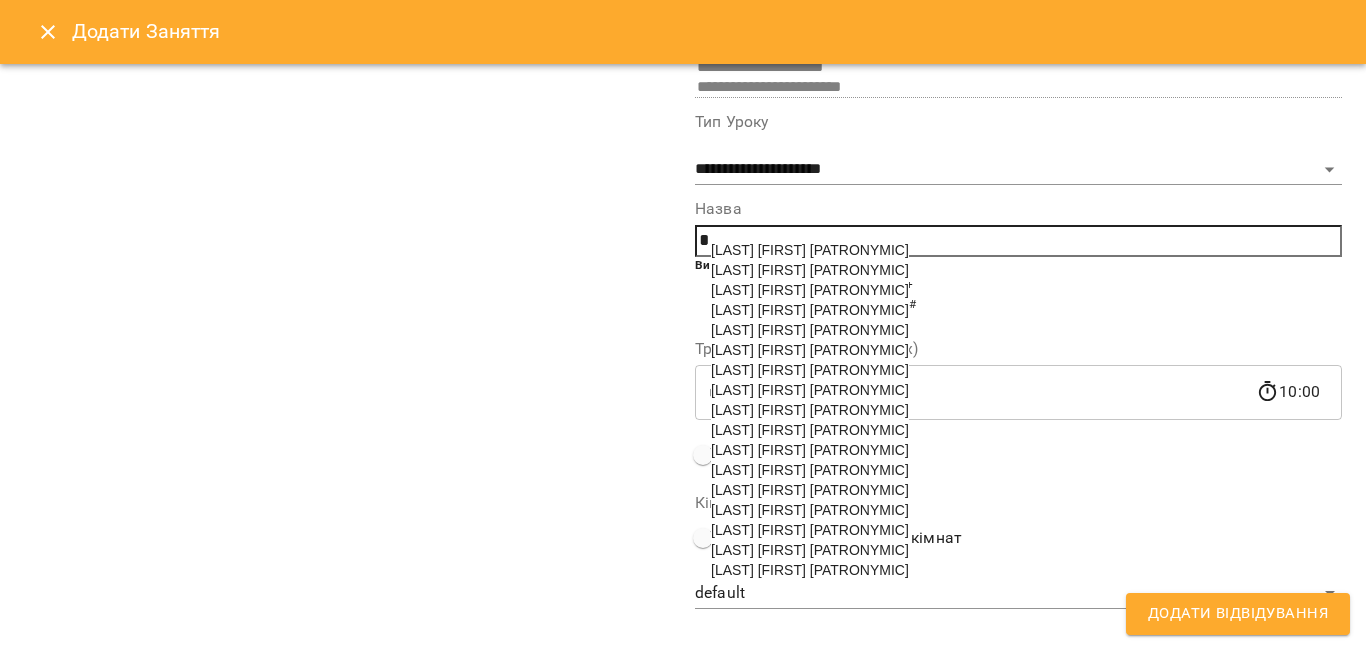 scroll, scrollTop: 278, scrollLeft: 0, axis: vertical 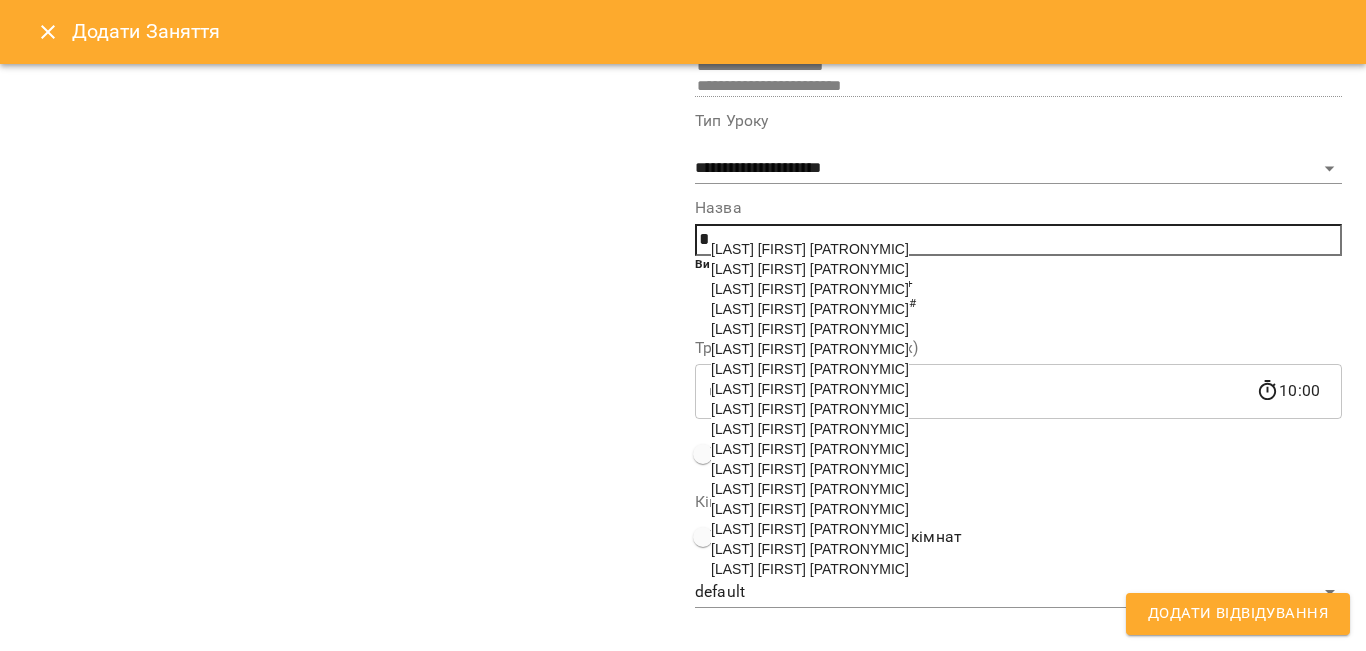 click on "[LAST] [FIRST] [PATRONYMIC]" at bounding box center [810, 269] 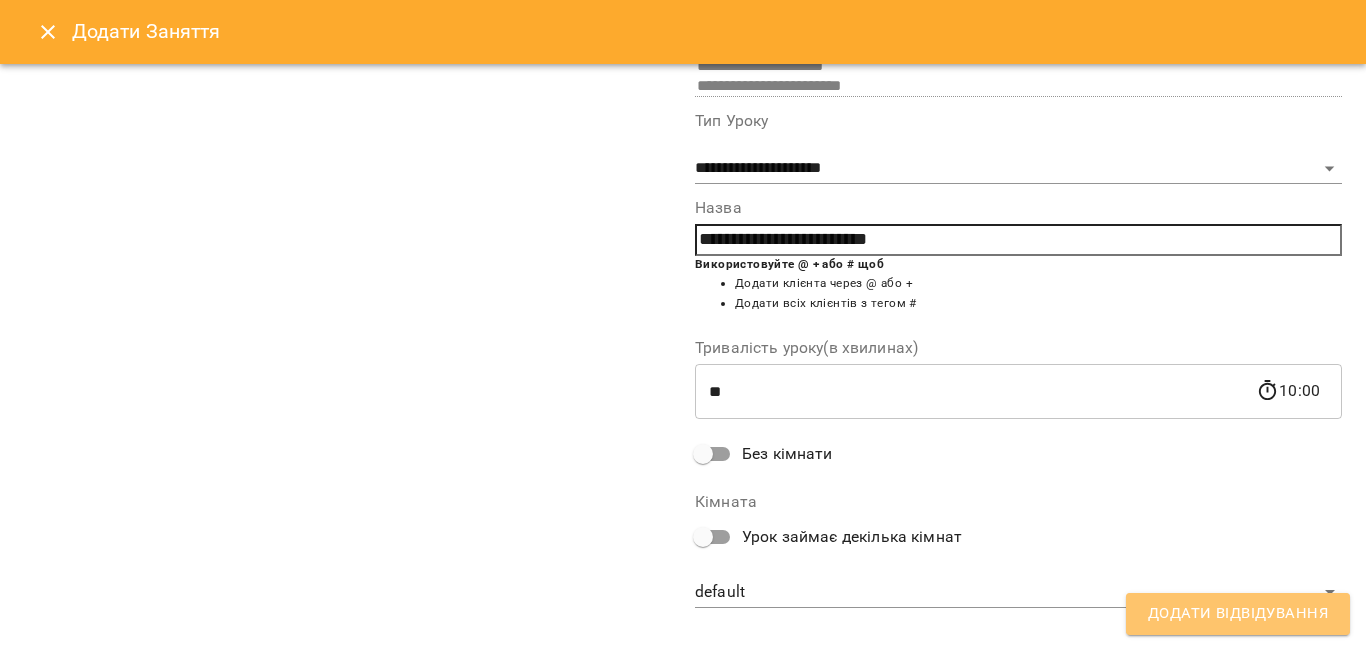 click on "Додати Відвідування" at bounding box center [1238, 614] 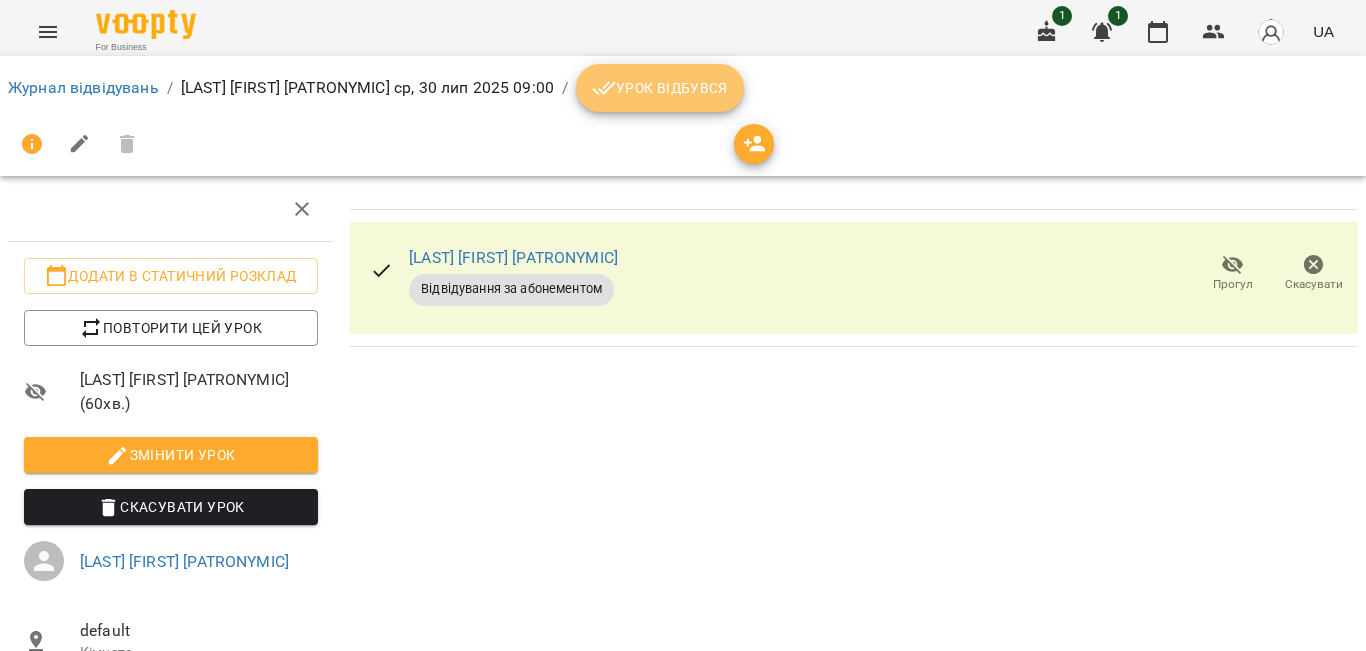 click on "Урок відбувся" at bounding box center [660, 88] 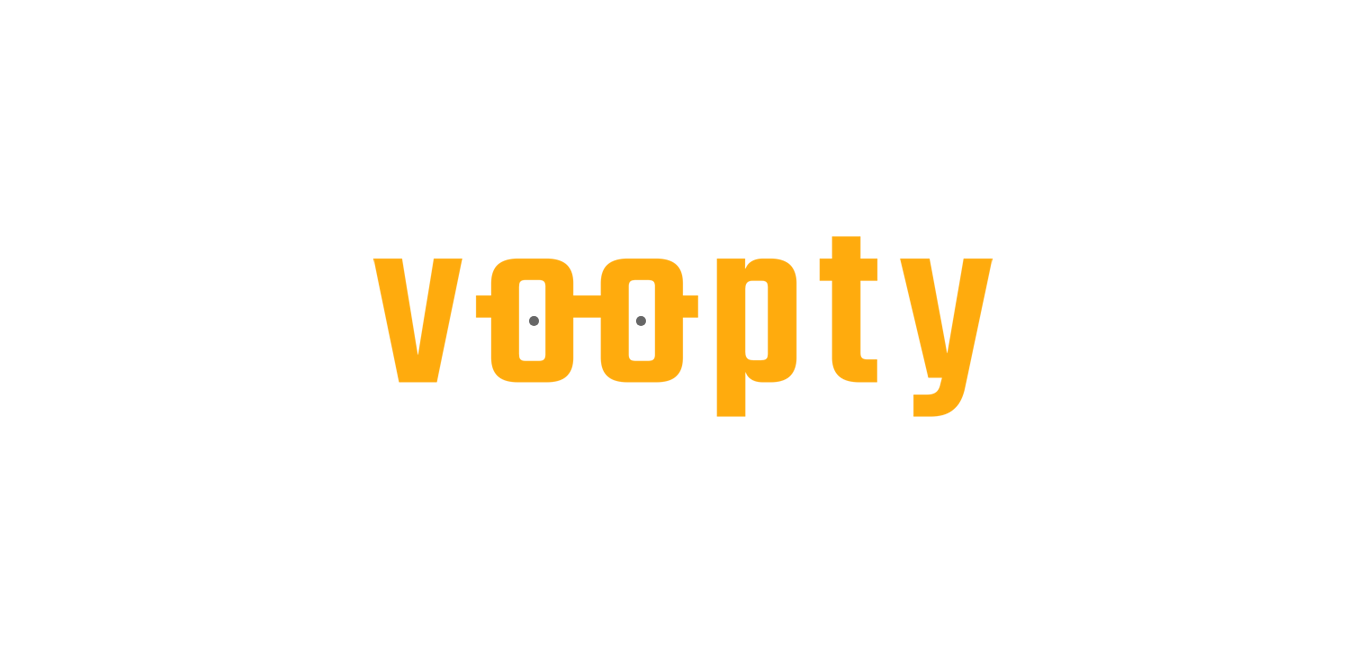 scroll, scrollTop: 0, scrollLeft: 0, axis: both 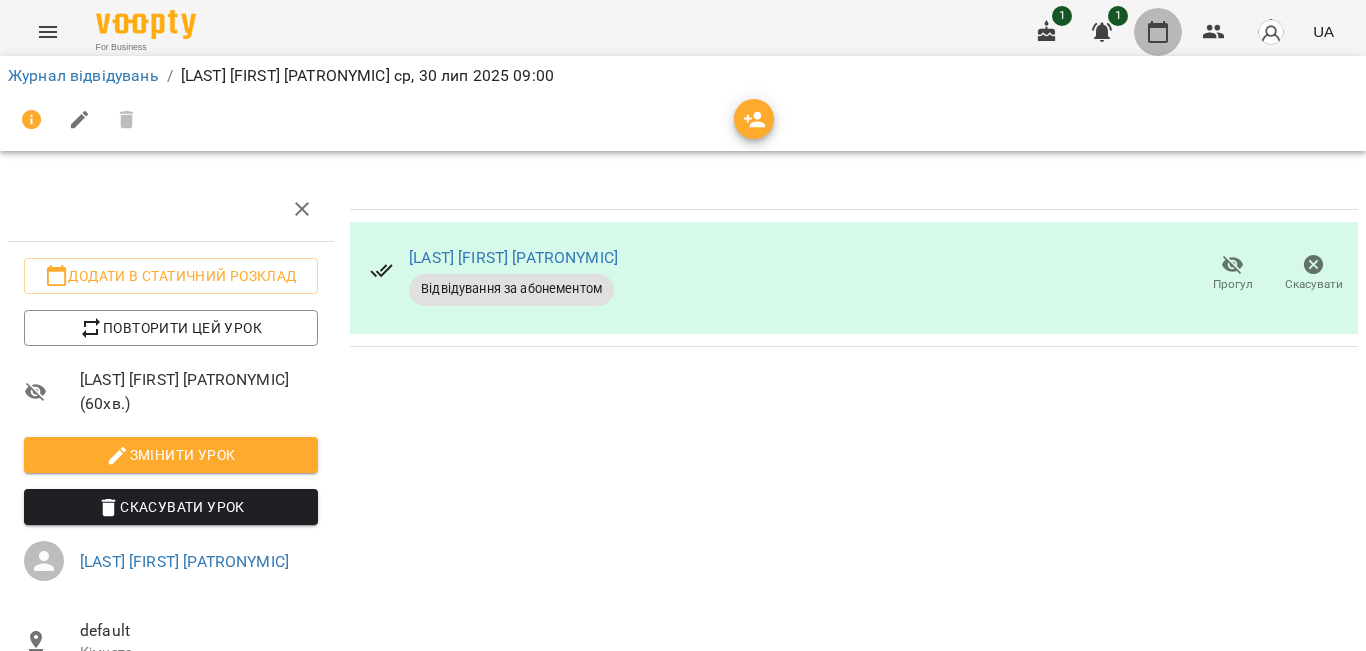 click 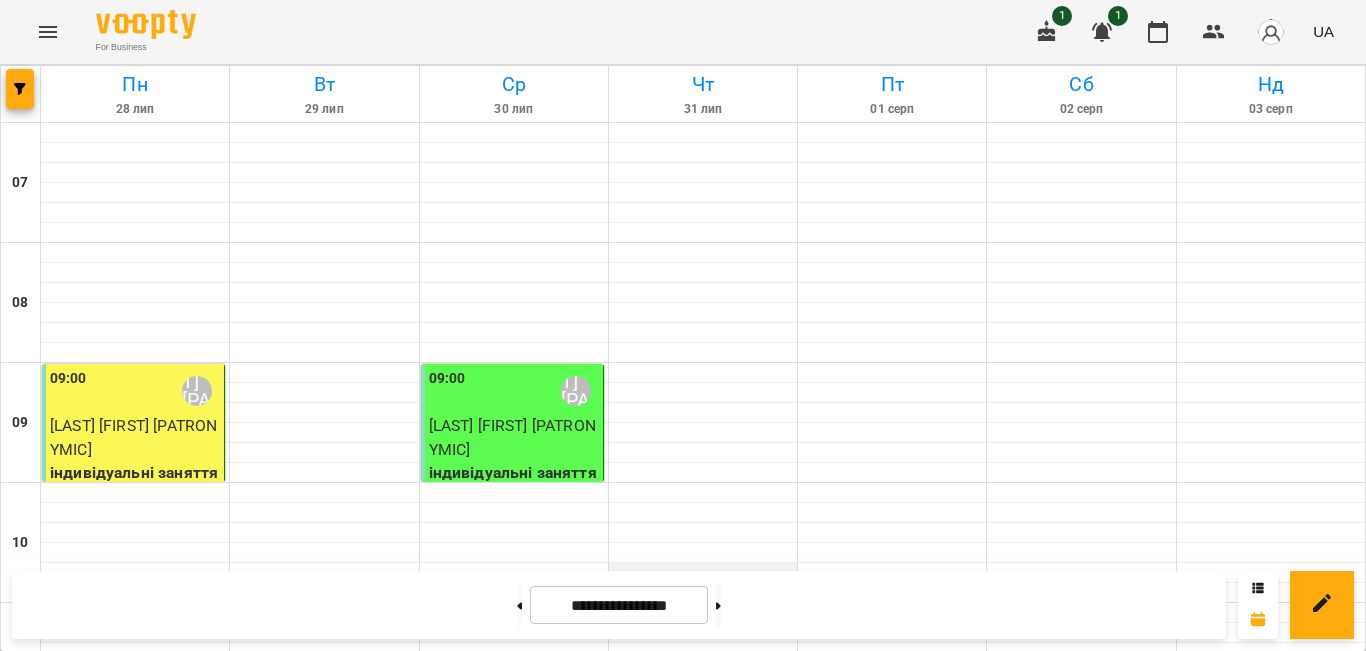 scroll, scrollTop: 492, scrollLeft: 0, axis: vertical 